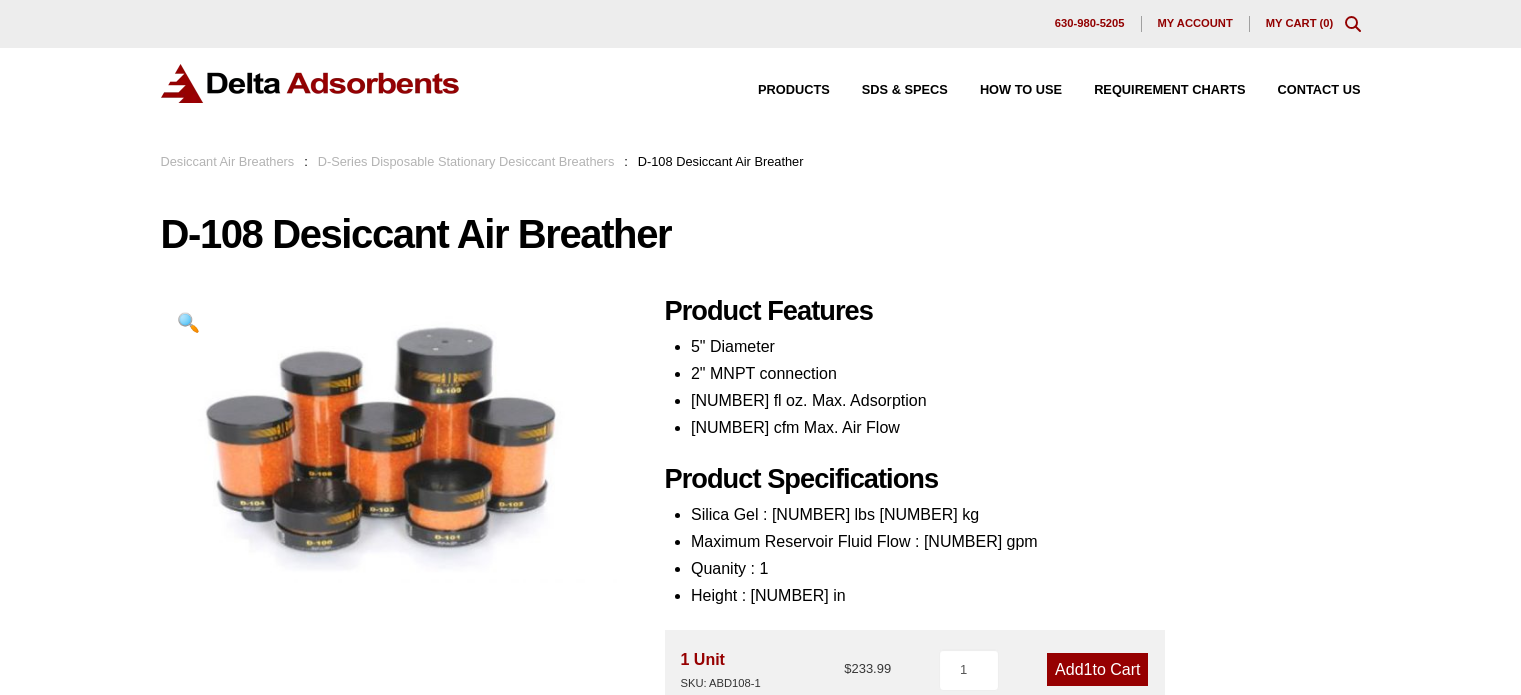 scroll, scrollTop: 100, scrollLeft: 0, axis: vertical 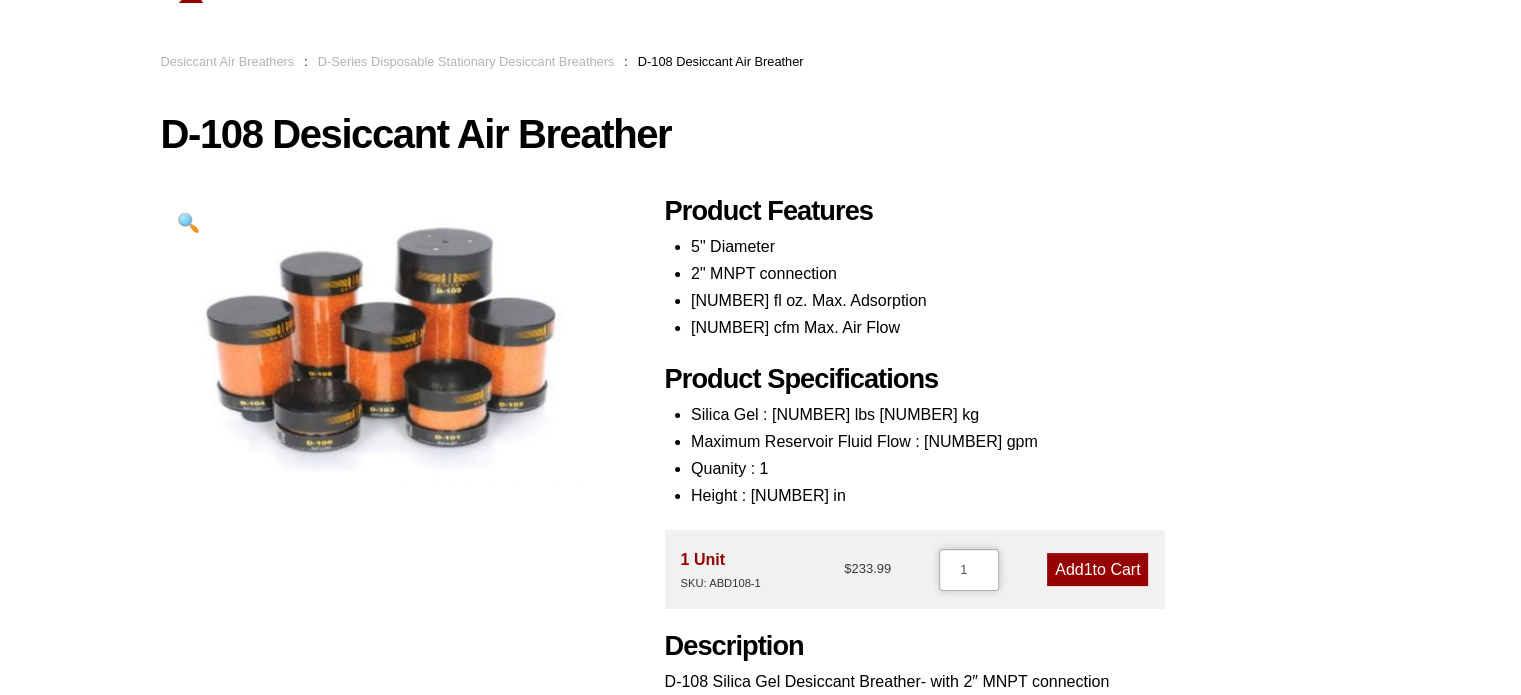 drag, startPoint x: 975, startPoint y: 584, endPoint x: 937, endPoint y: 583, distance: 38.013157 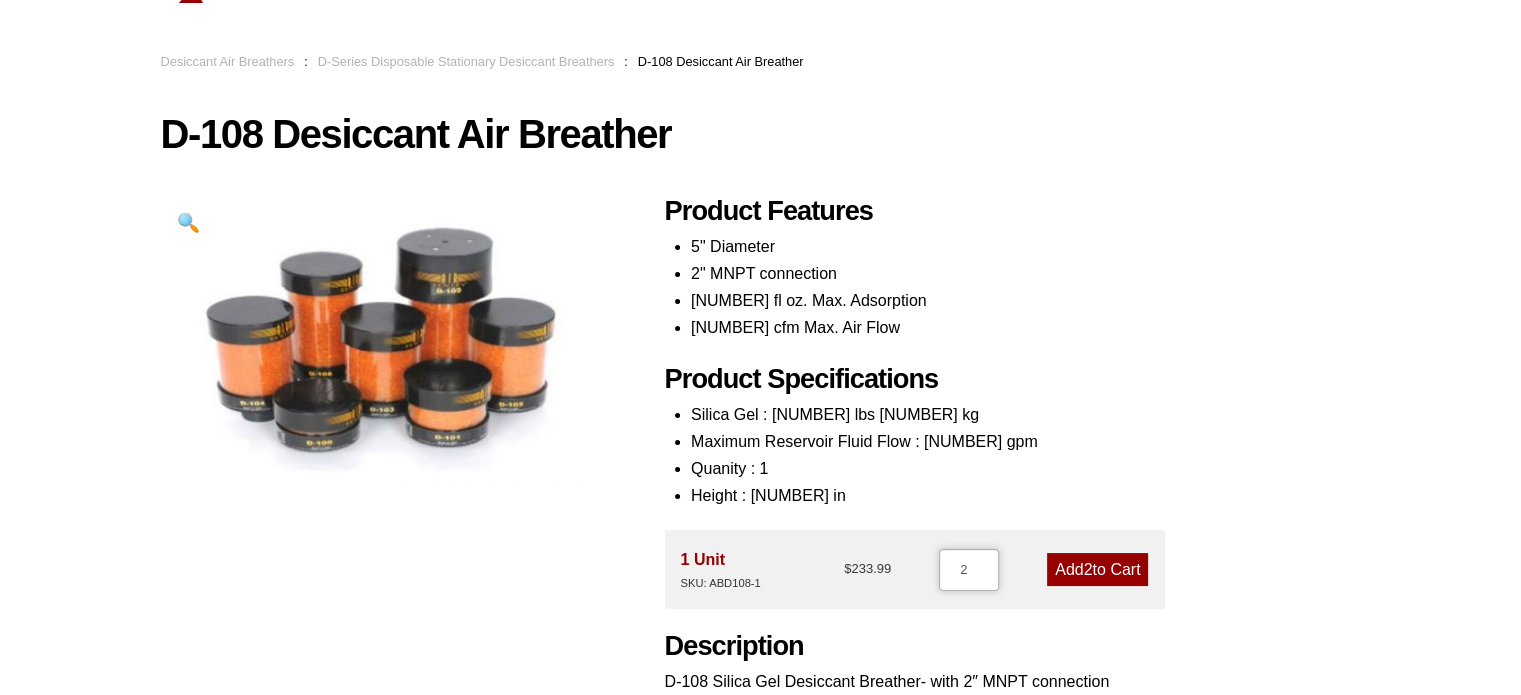 type on "2" 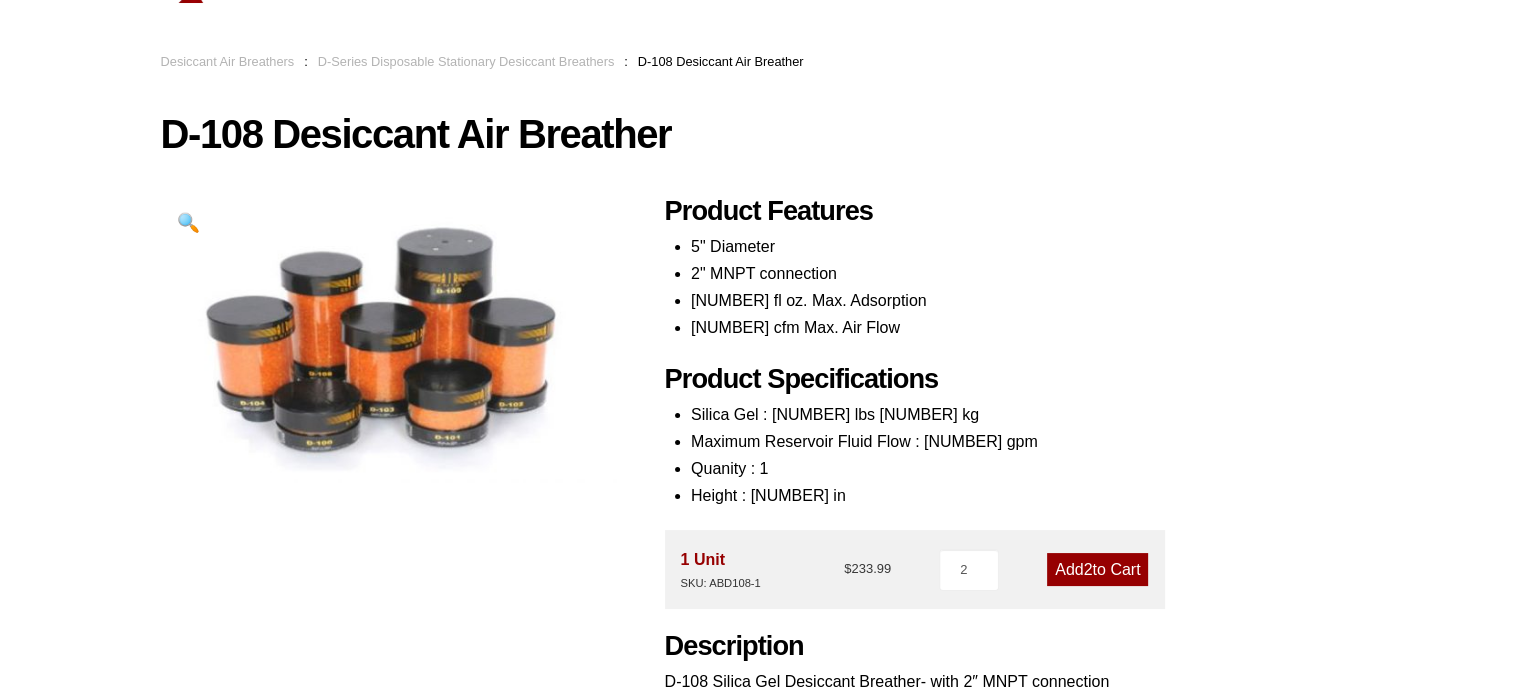 click on "Add  2  to Cart" at bounding box center (1097, 569) 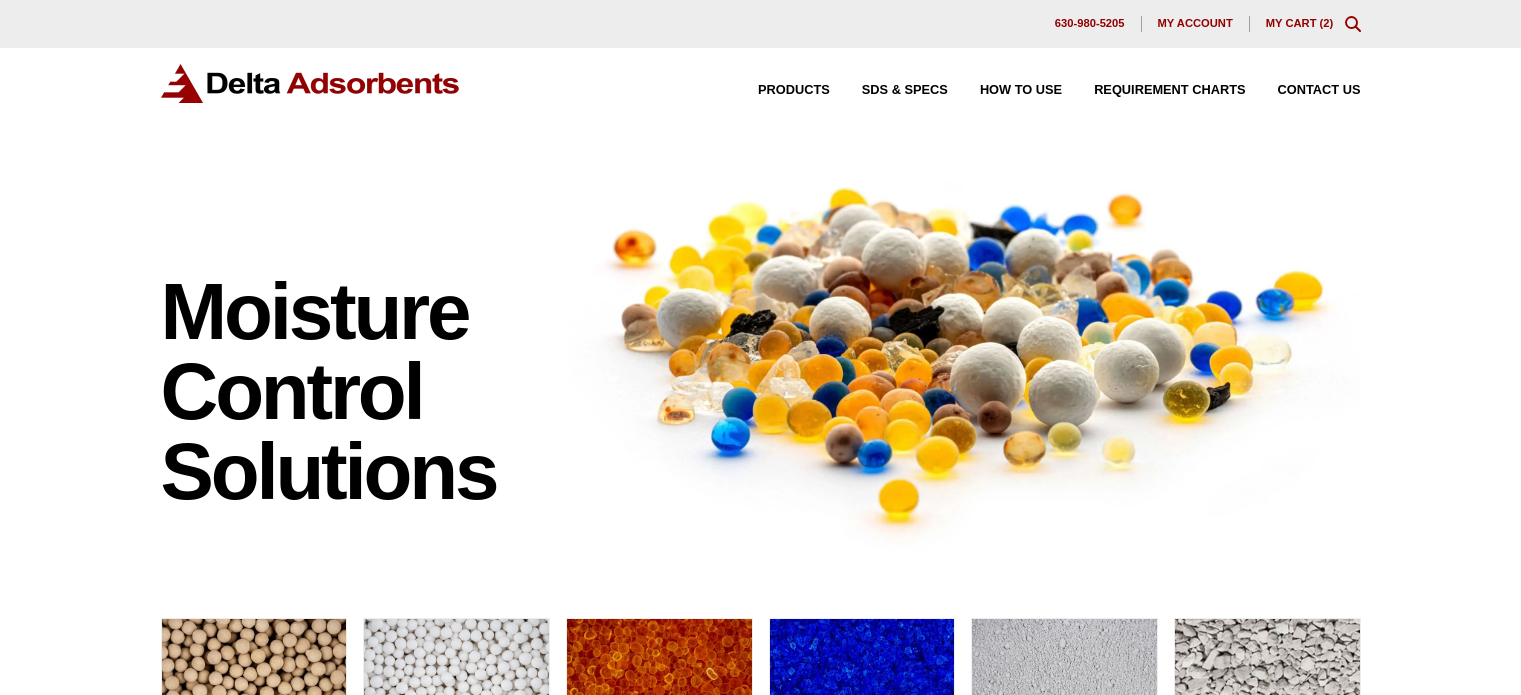scroll, scrollTop: 0, scrollLeft: 0, axis: both 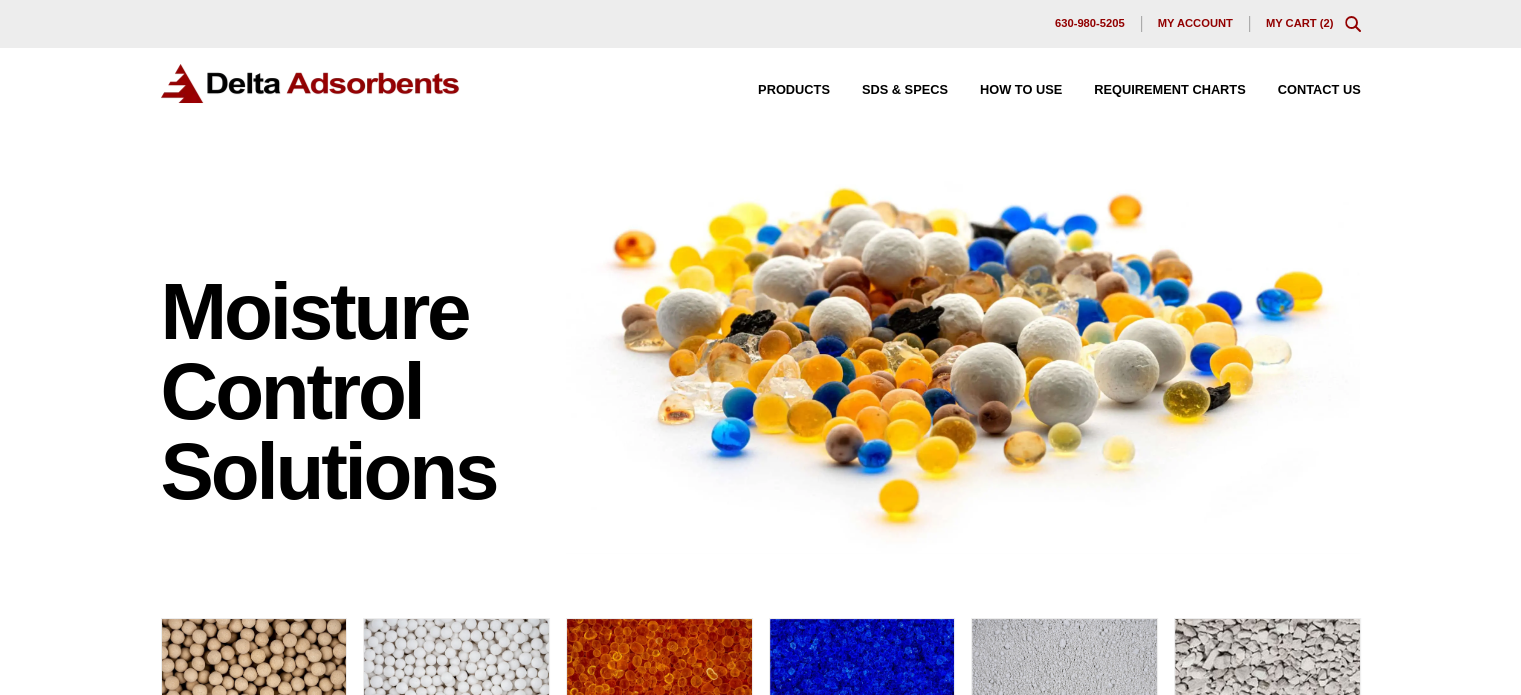 click on "My Cart ( 2 )" at bounding box center (1300, 23) 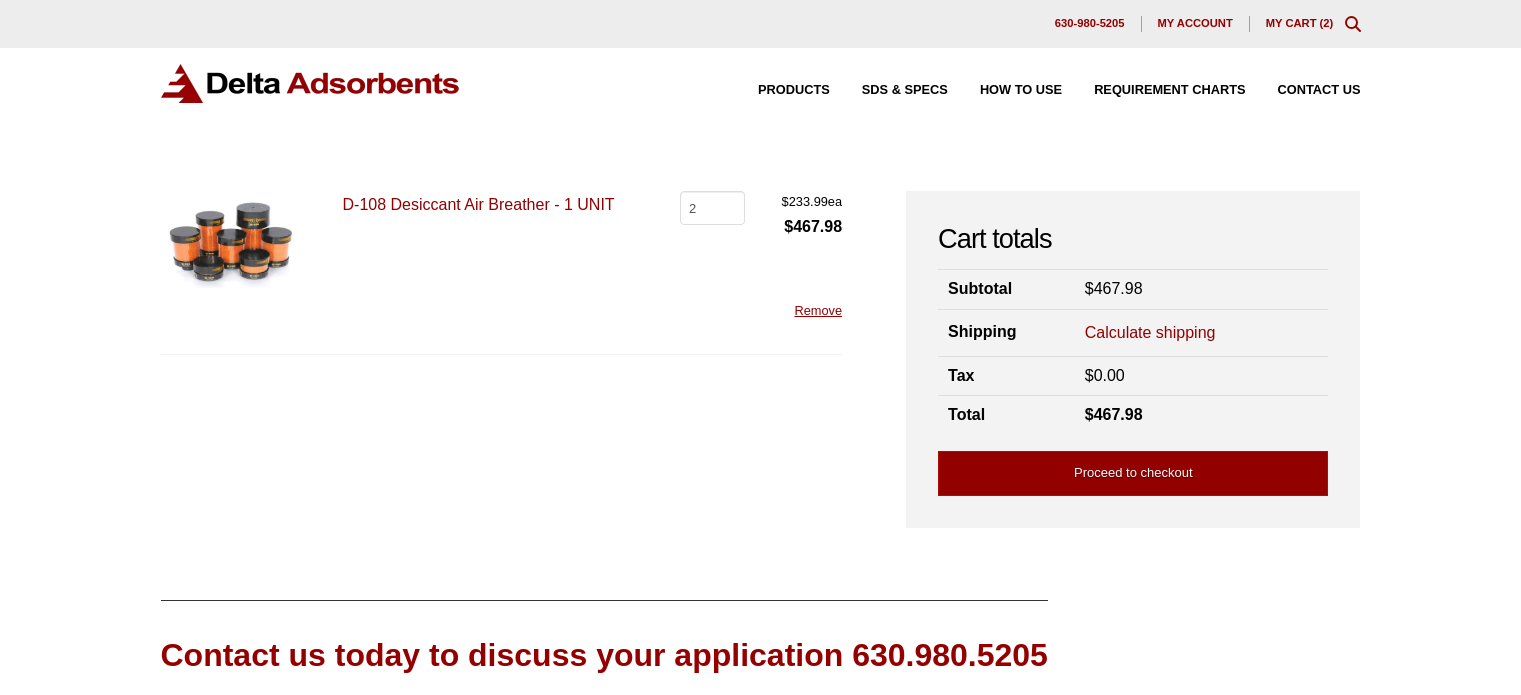scroll, scrollTop: 0, scrollLeft: 0, axis: both 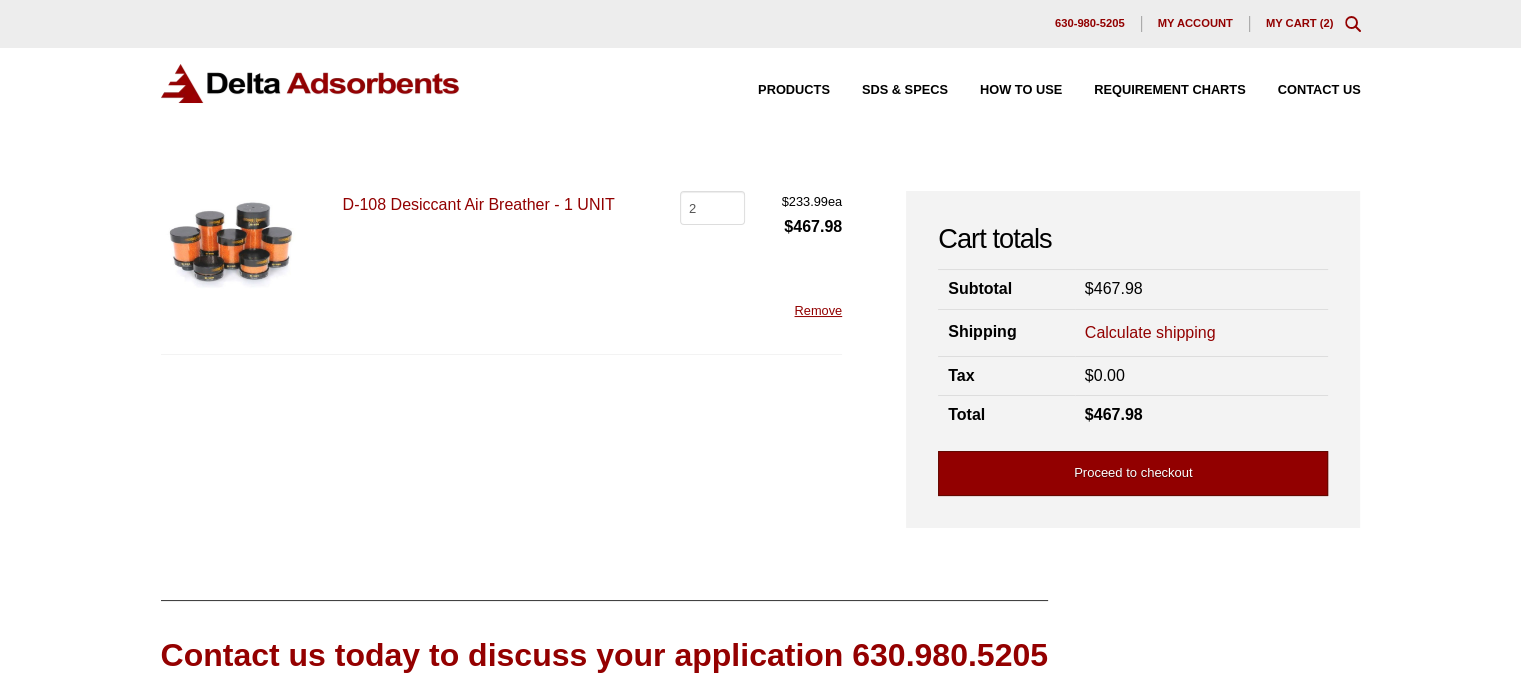 click on "Proceed to checkout" at bounding box center (1133, 473) 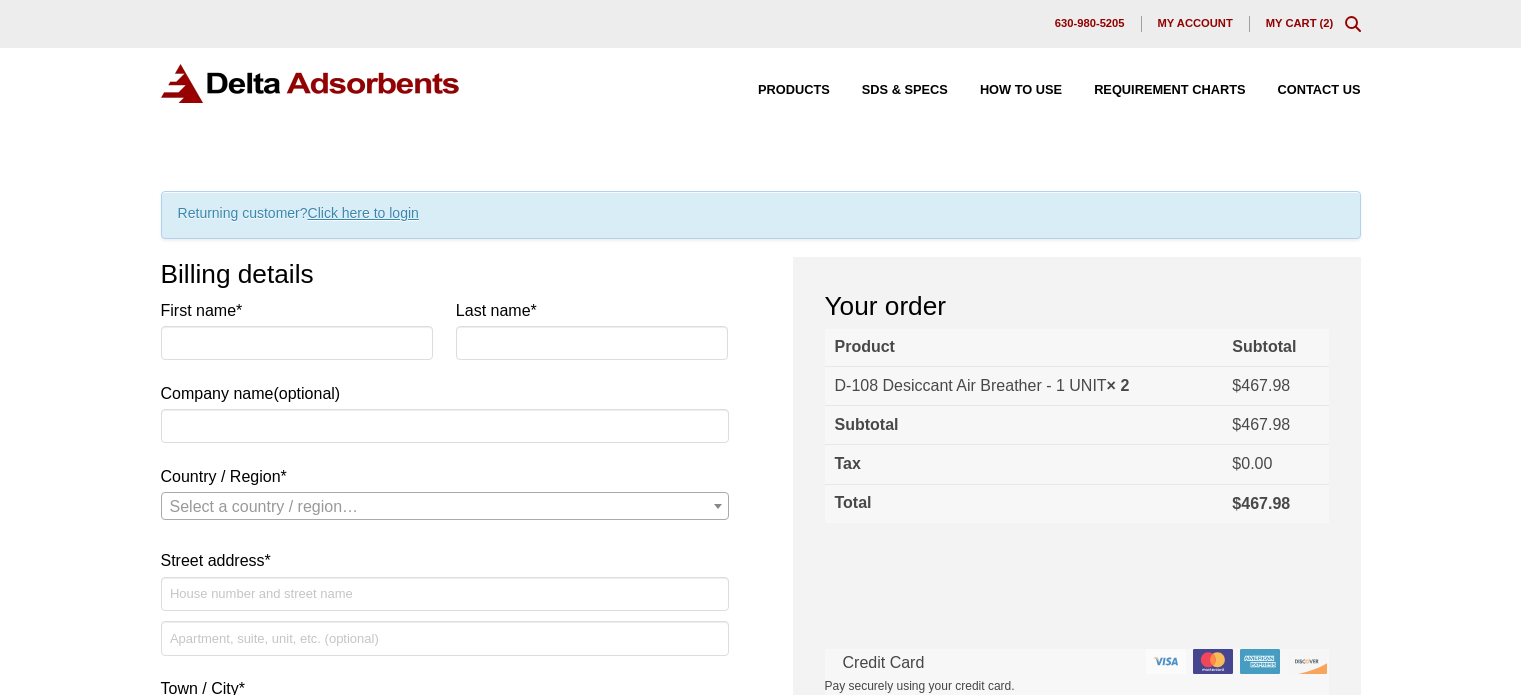 scroll, scrollTop: 0, scrollLeft: 0, axis: both 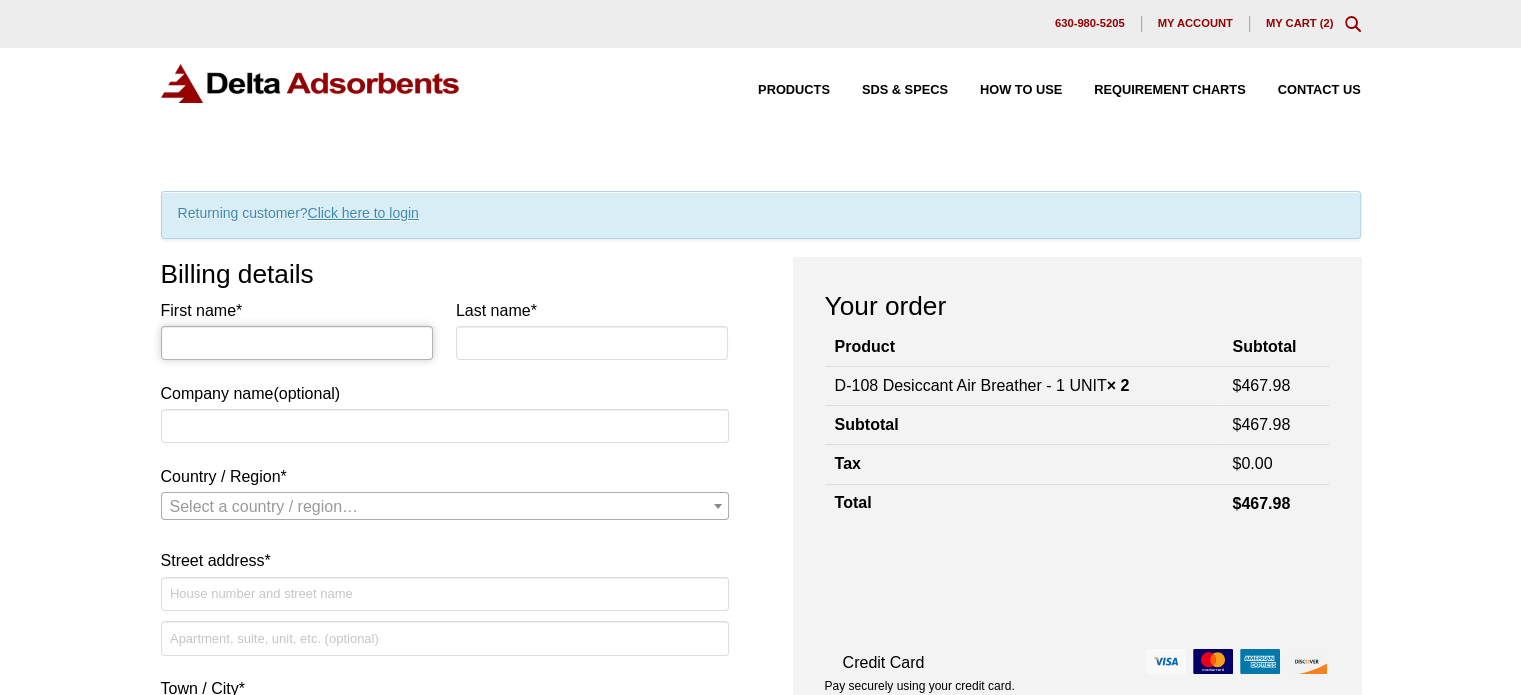 click on "First name  *" at bounding box center (297, 343) 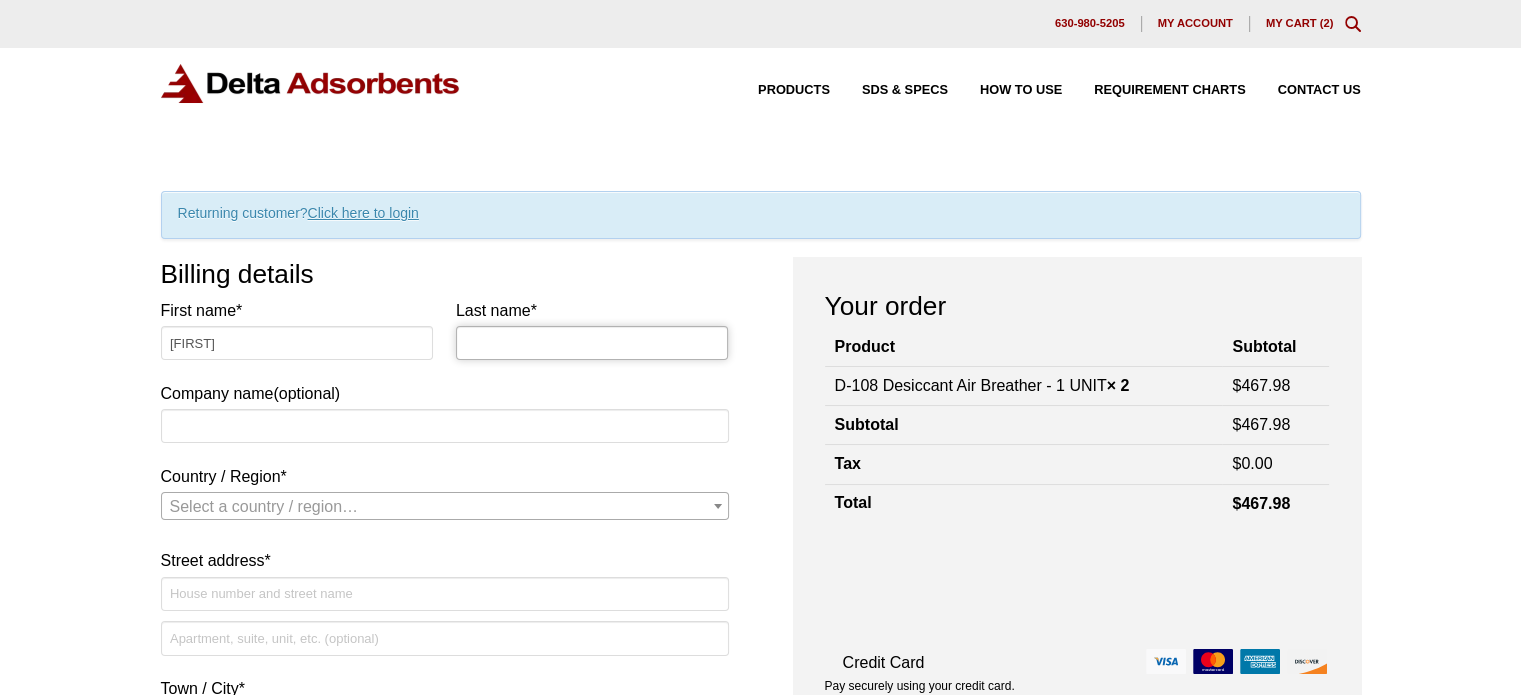 type on "WEAVER" 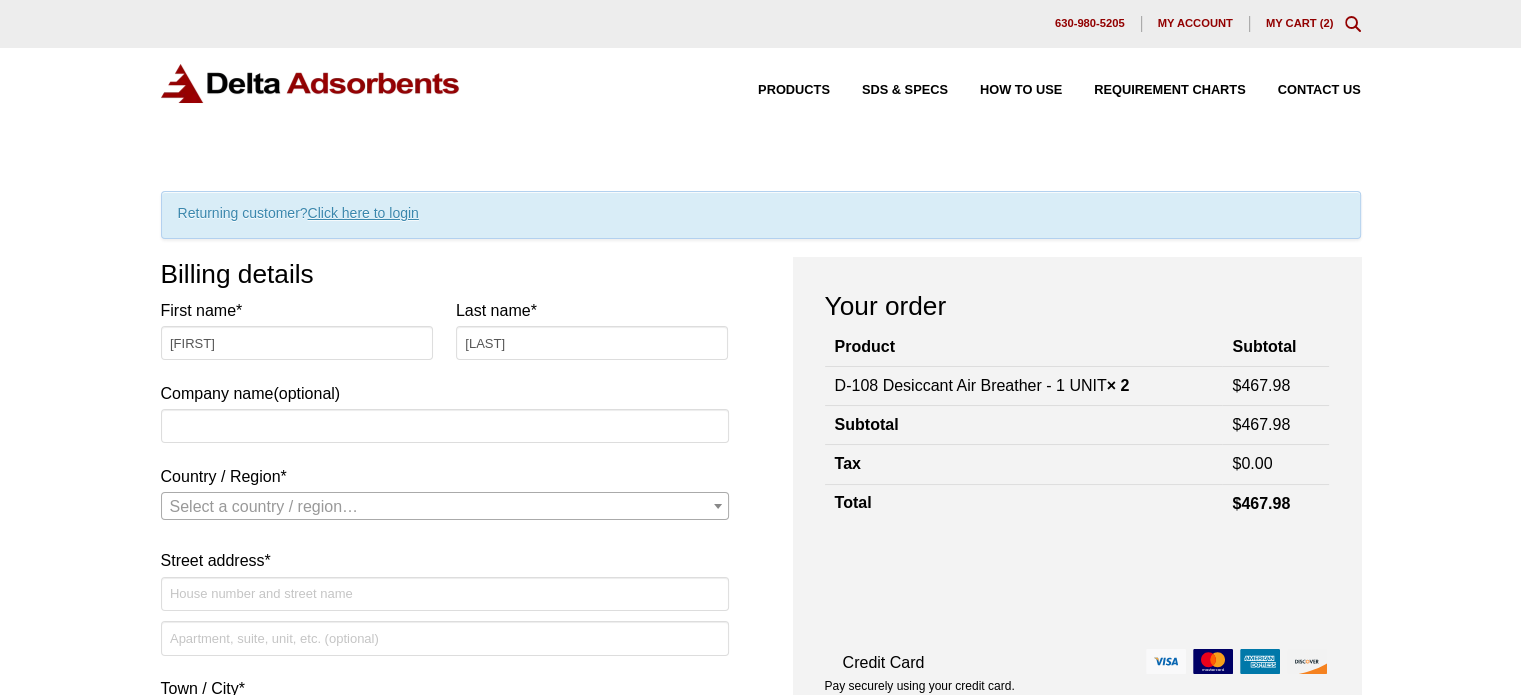 select on "US" 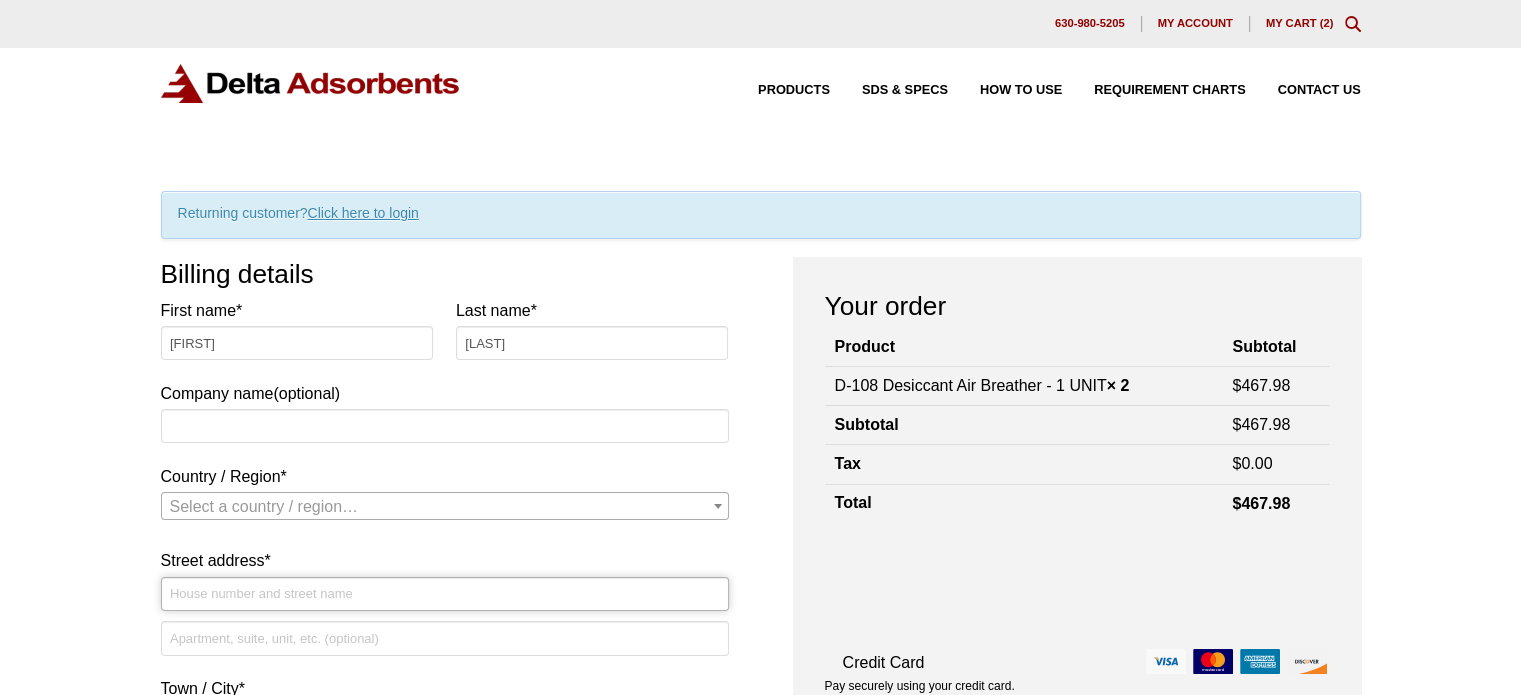type on "[NUMBER] [STREET]" 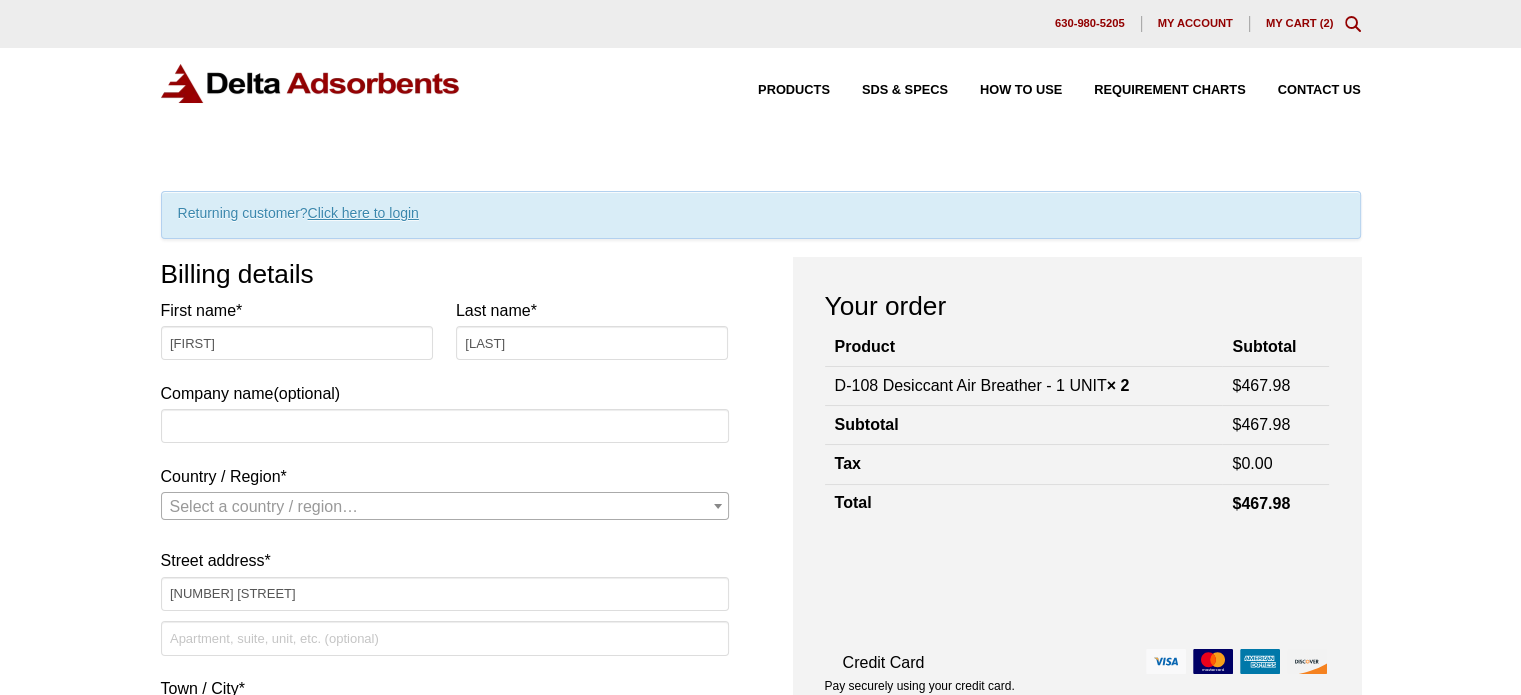 type on "Baytown" 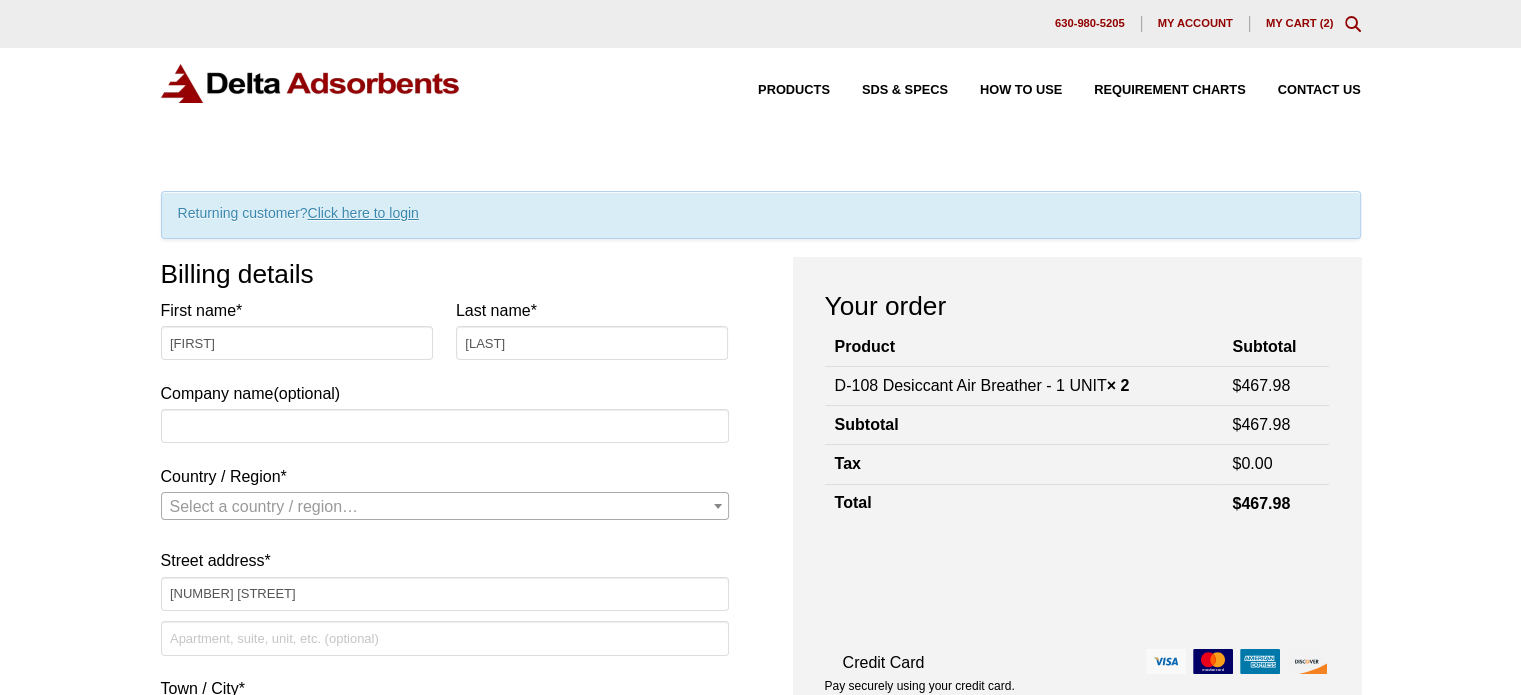 type on "77520" 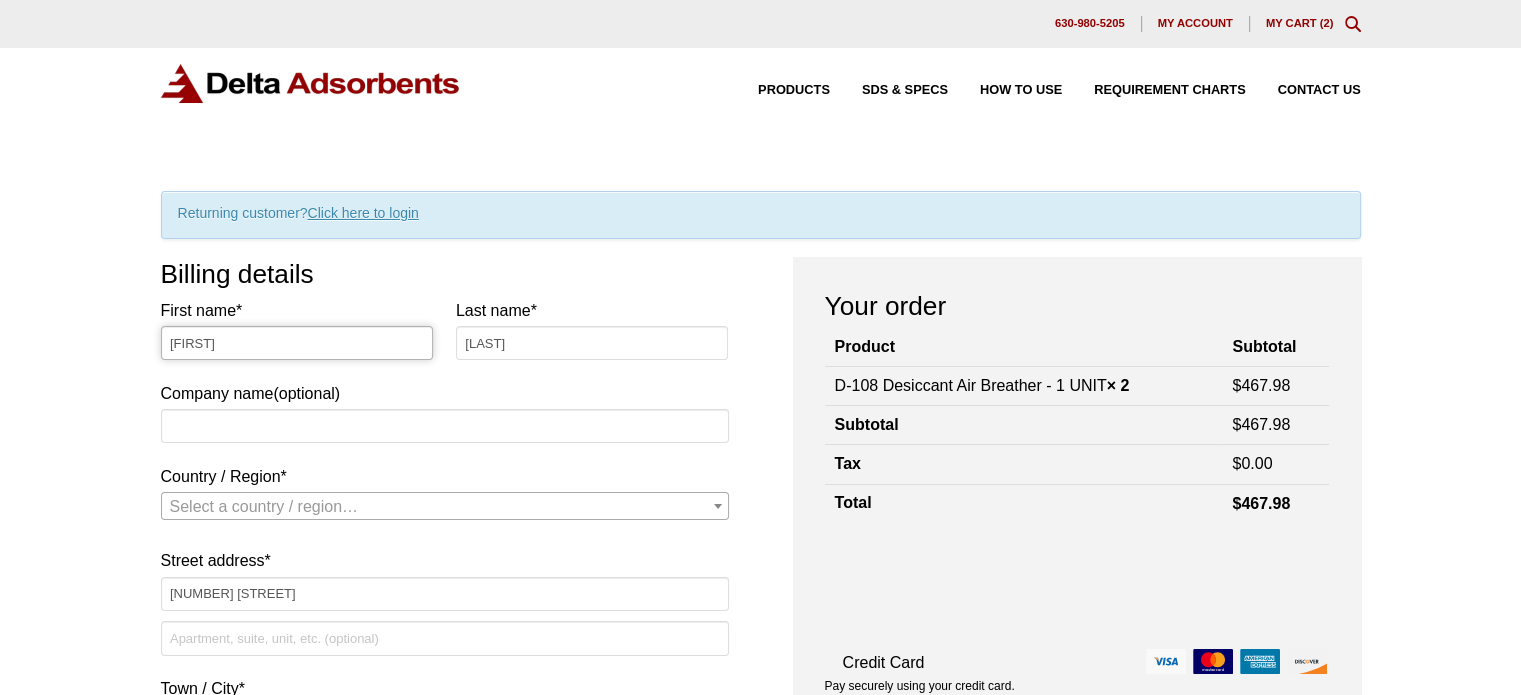 select on "US" 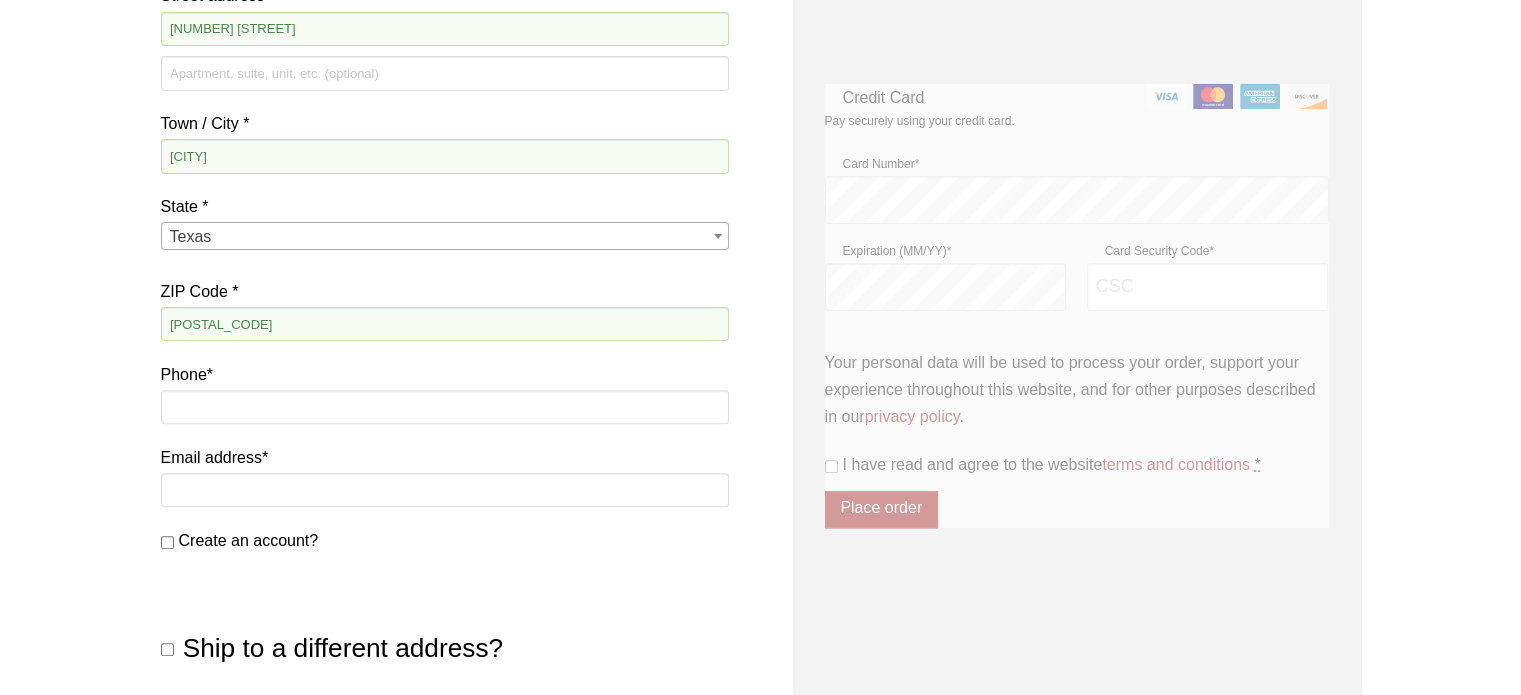 scroll, scrollTop: 653, scrollLeft: 0, axis: vertical 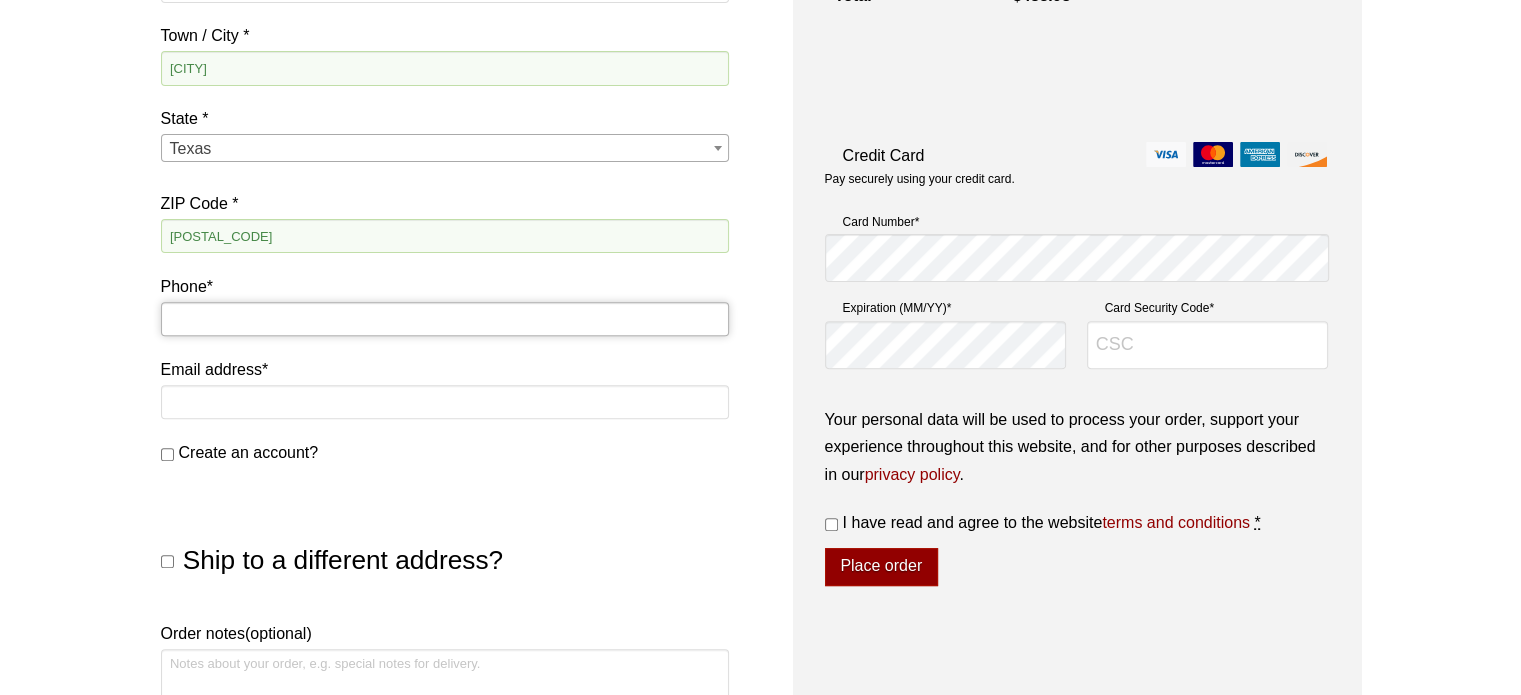 click on "Phone  *" at bounding box center [445, 319] 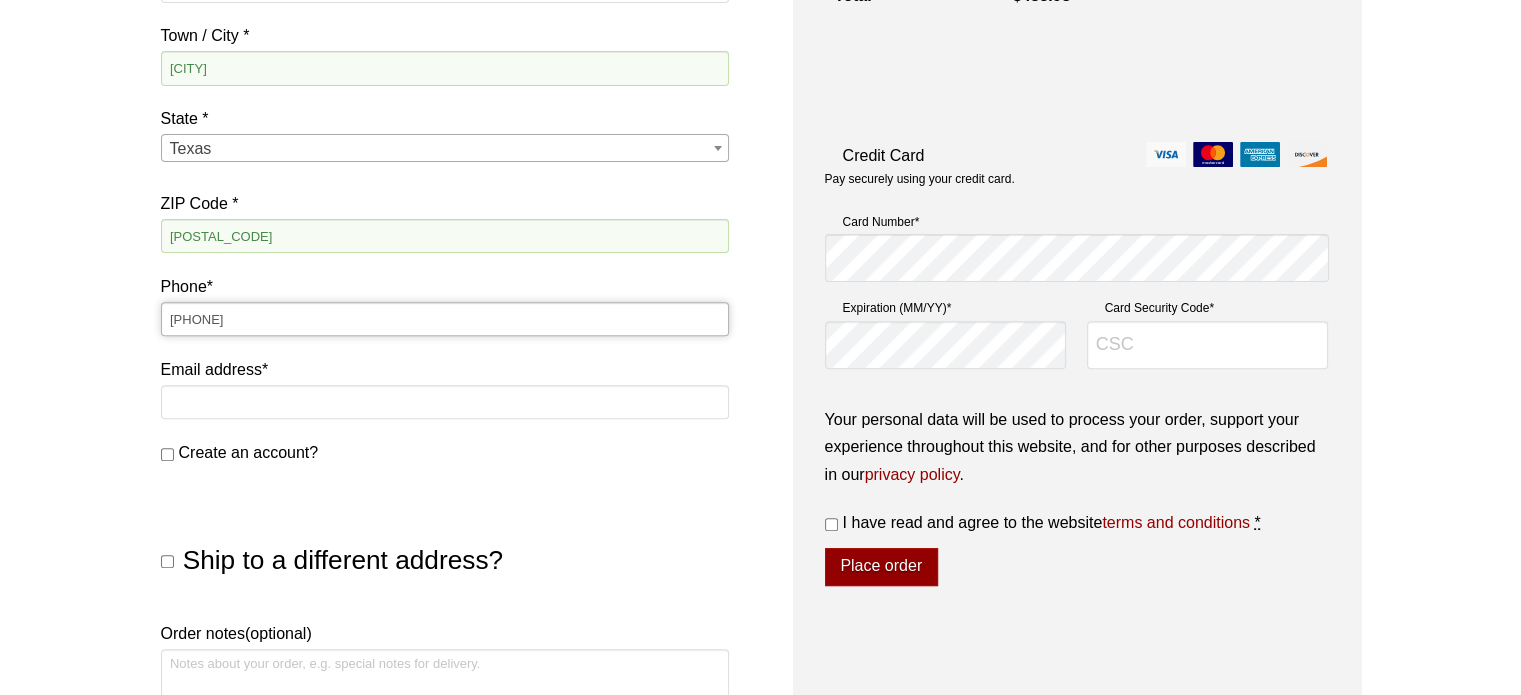 type on "[PHONE]" 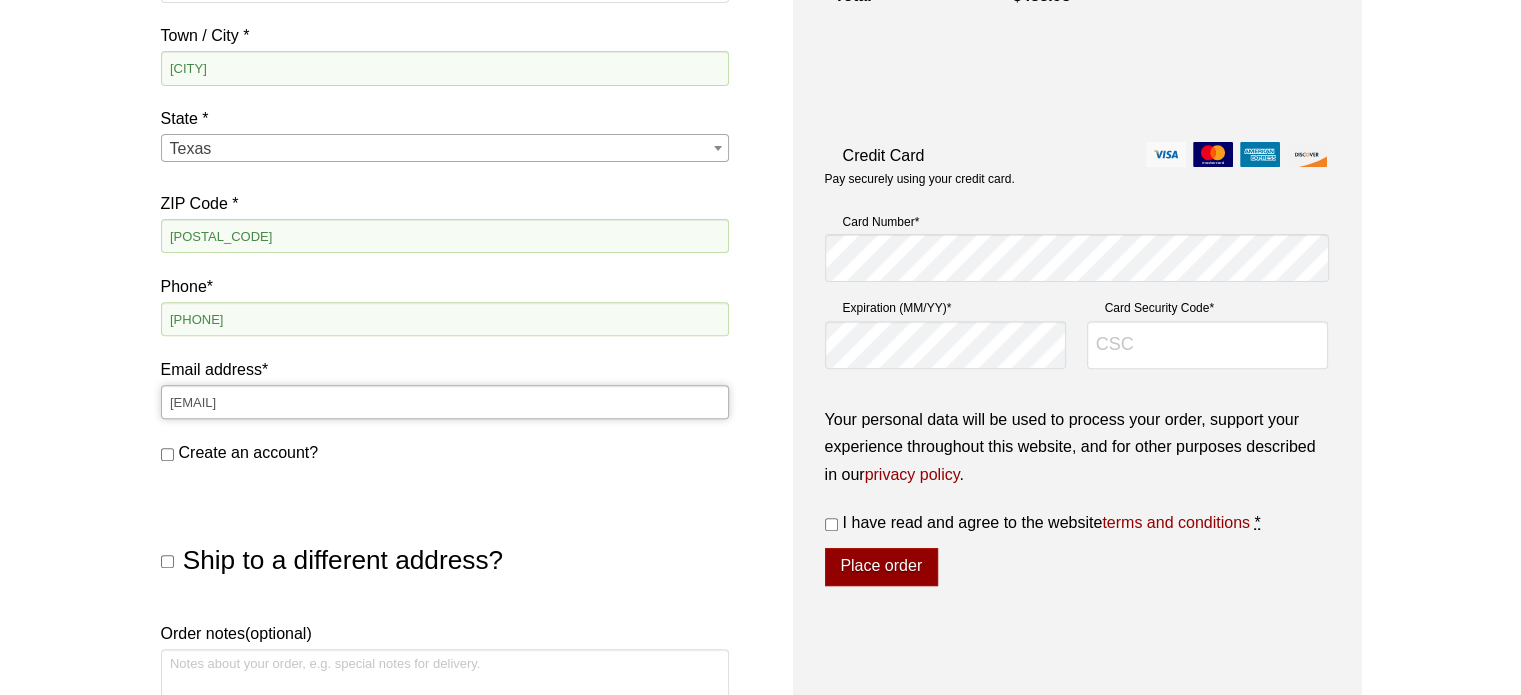type on "[EMAIL]" 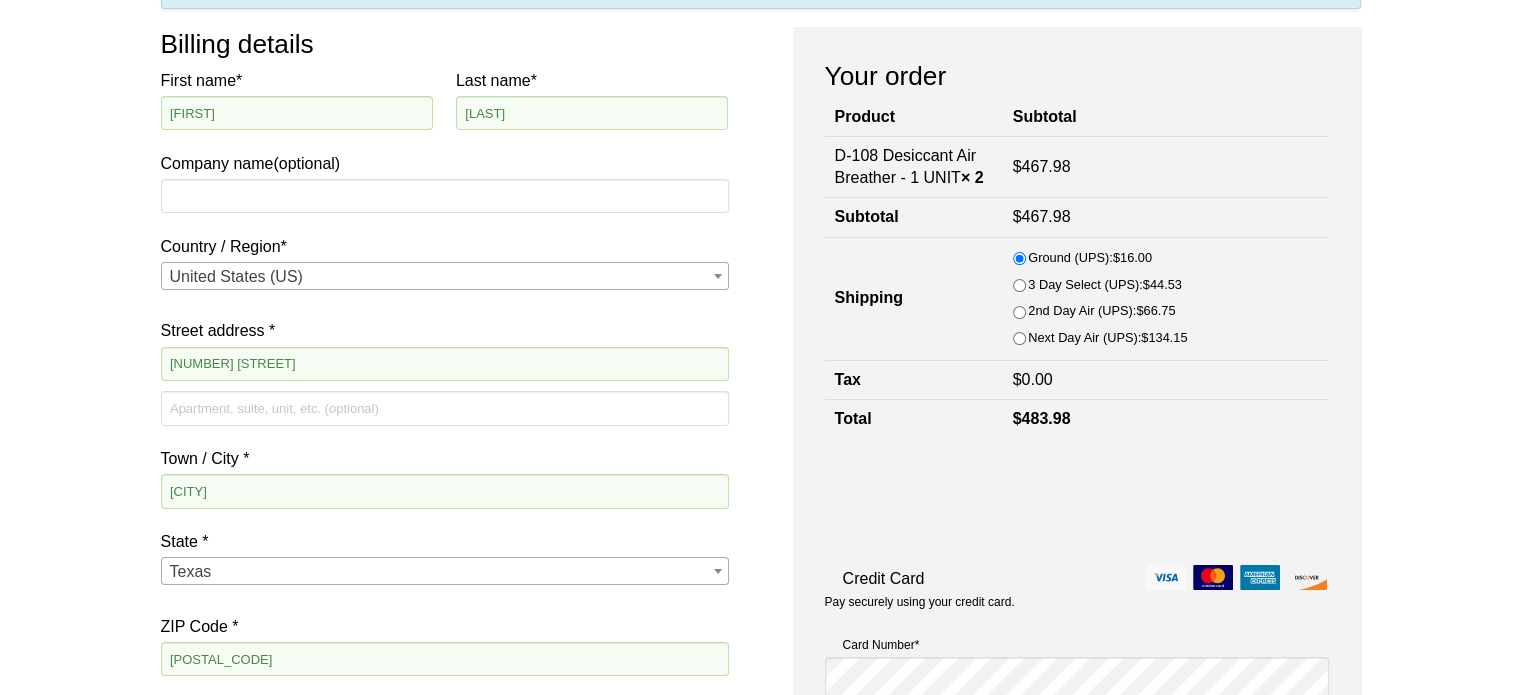 scroll, scrollTop: 53, scrollLeft: 0, axis: vertical 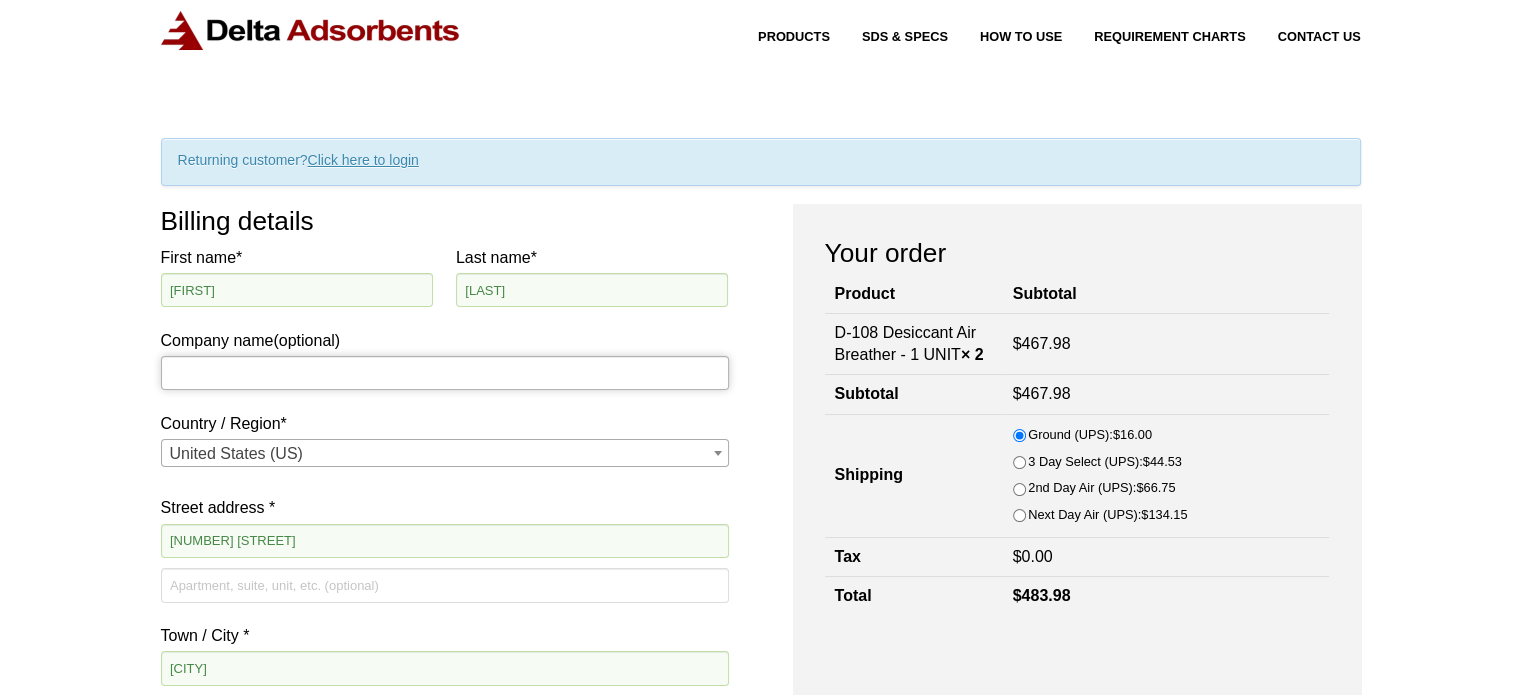 click on "Company name  (optional)" at bounding box center [445, 373] 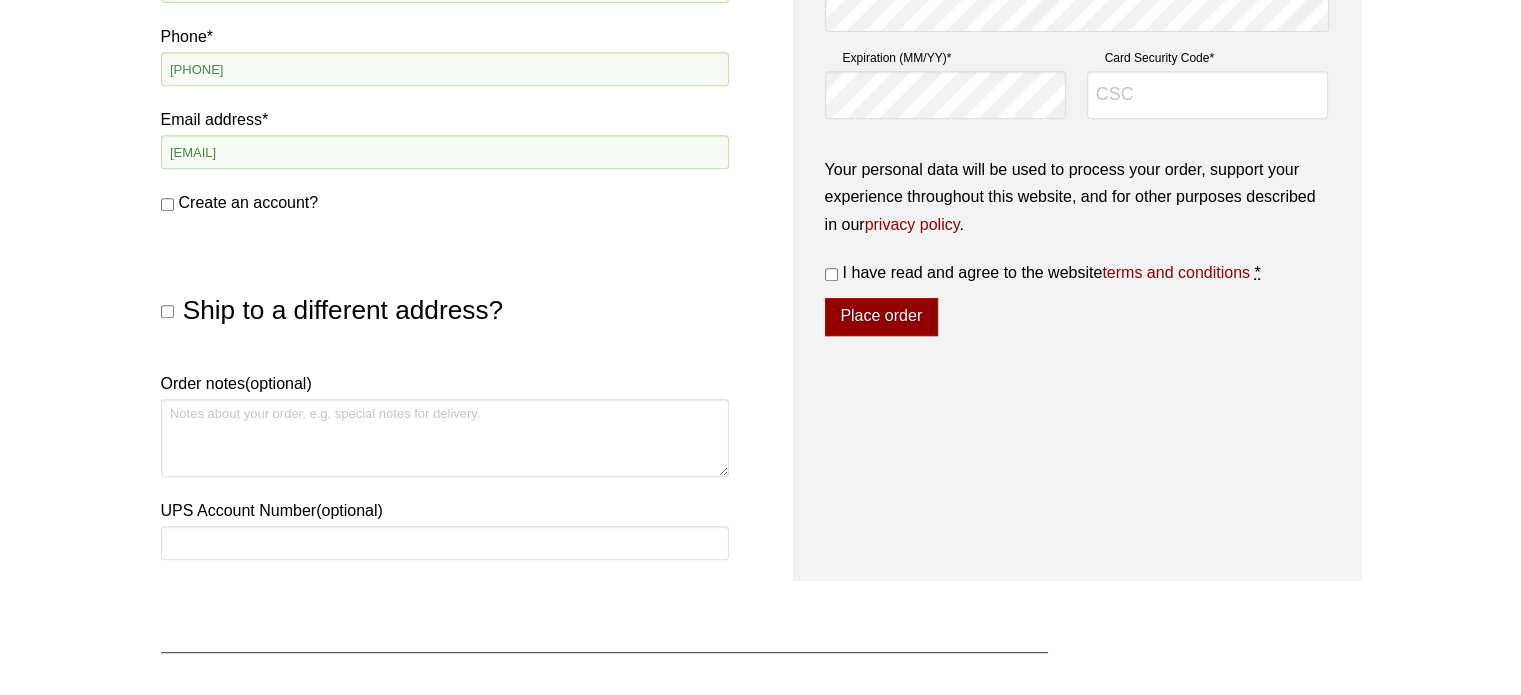 scroll, scrollTop: 953, scrollLeft: 0, axis: vertical 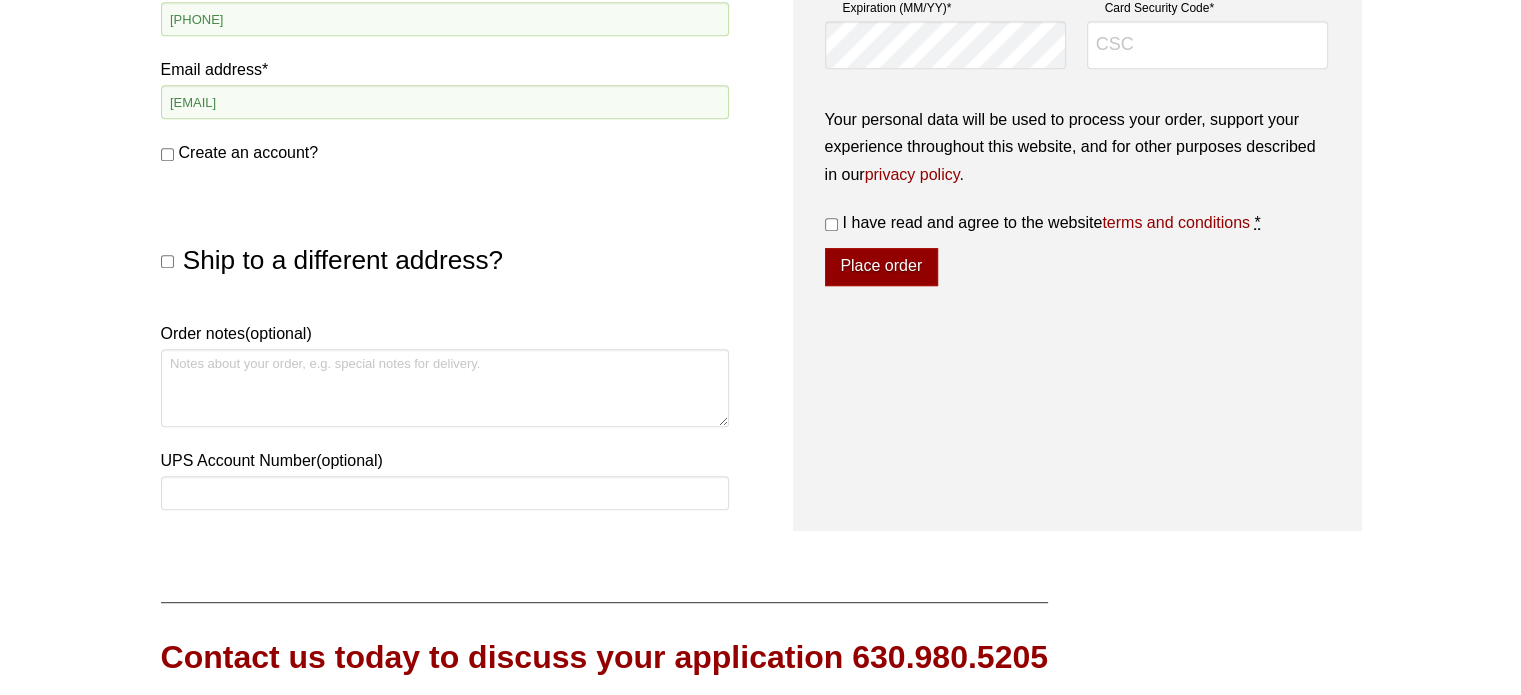 type on "GULF COAST FILTERS & SUPPLY INC" 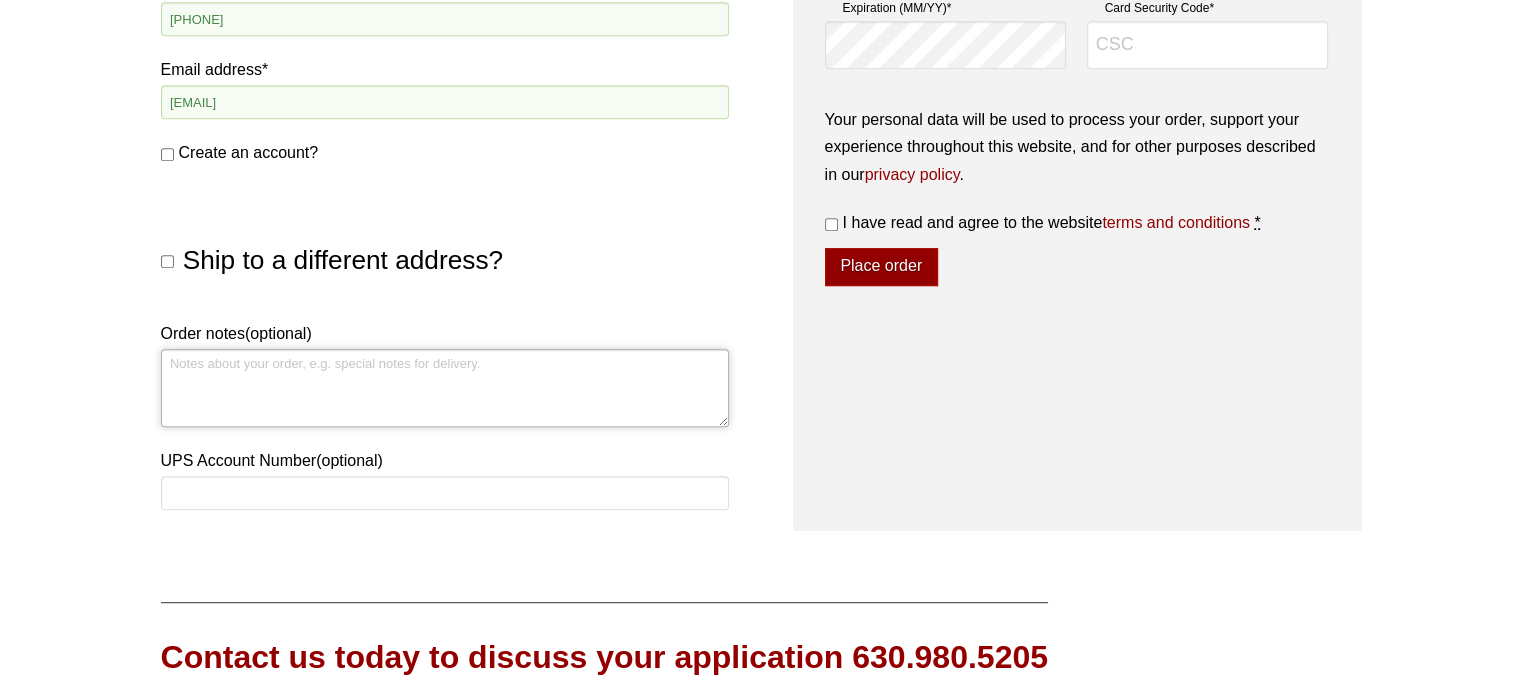 click on "Order notes  (optional)" at bounding box center (445, 388) 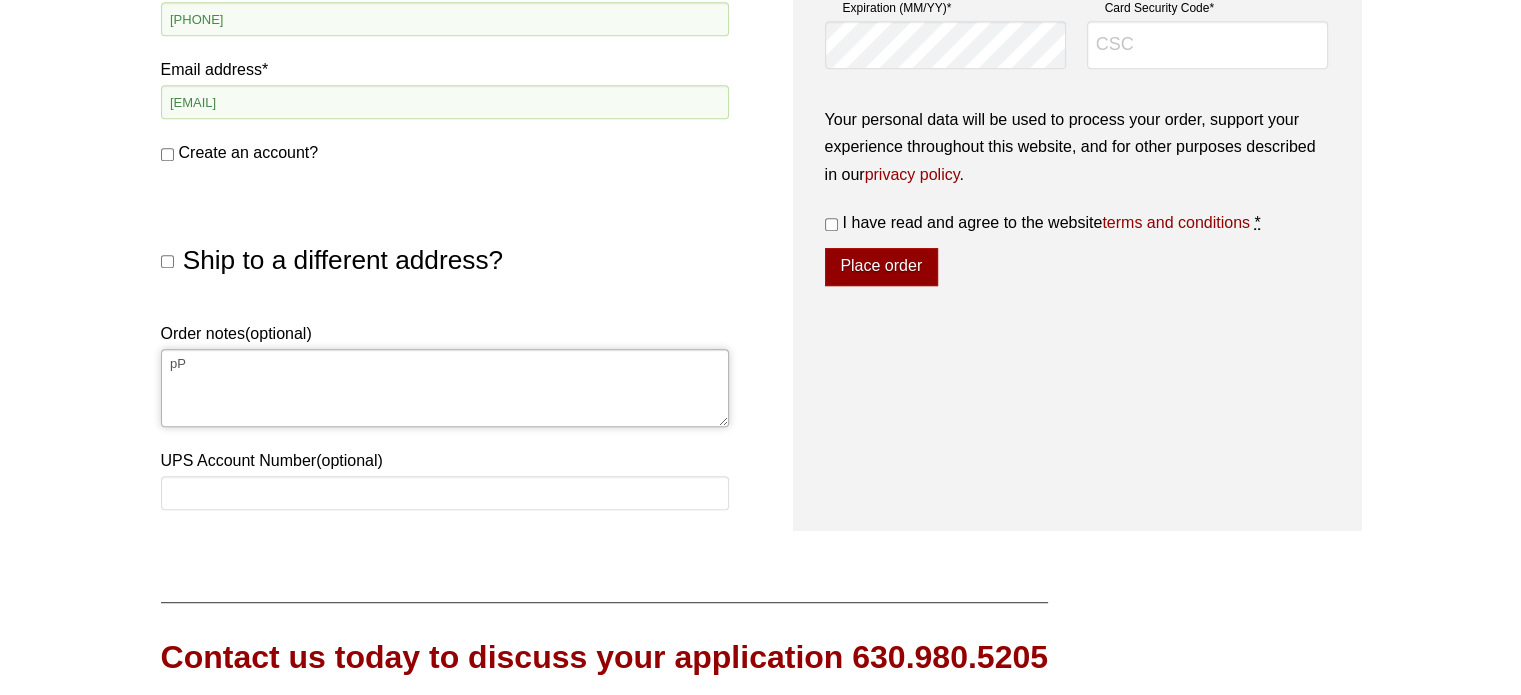type on "p" 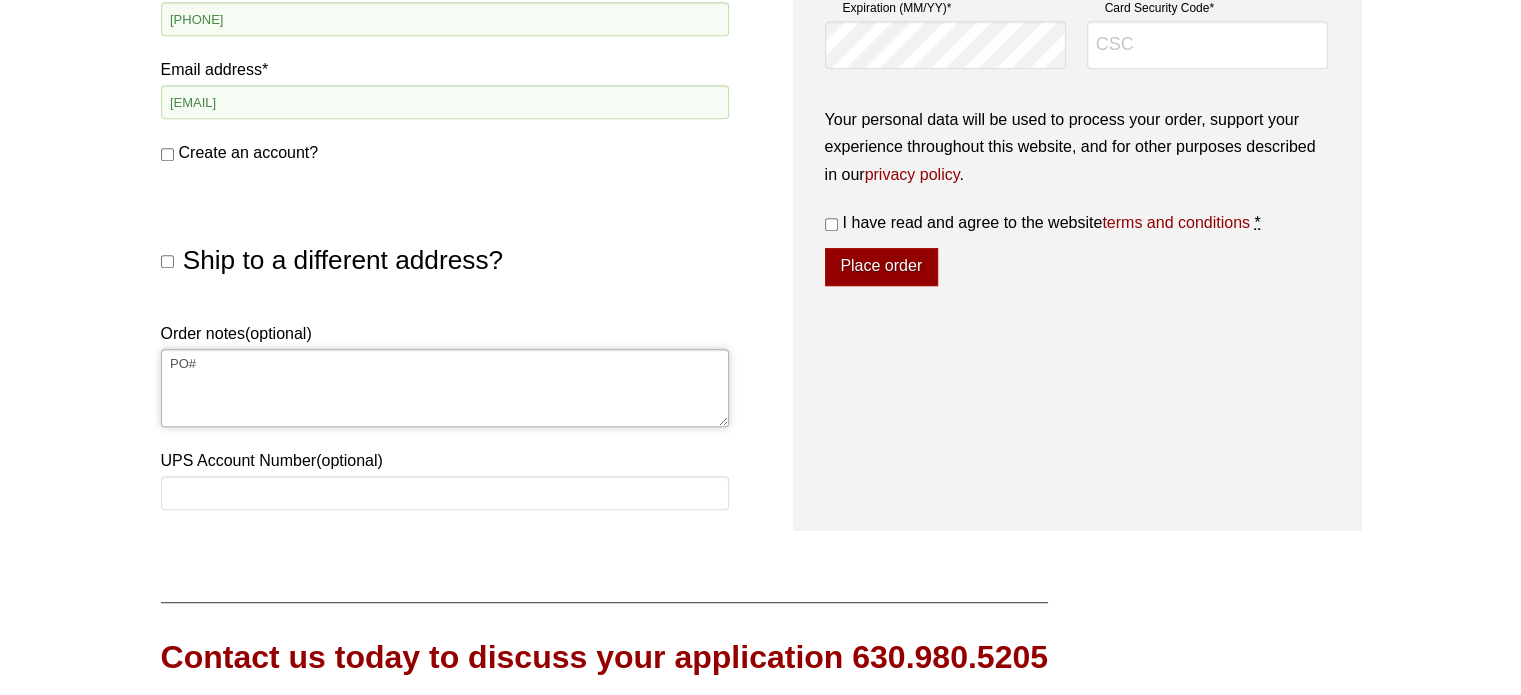 paste on "825002532" 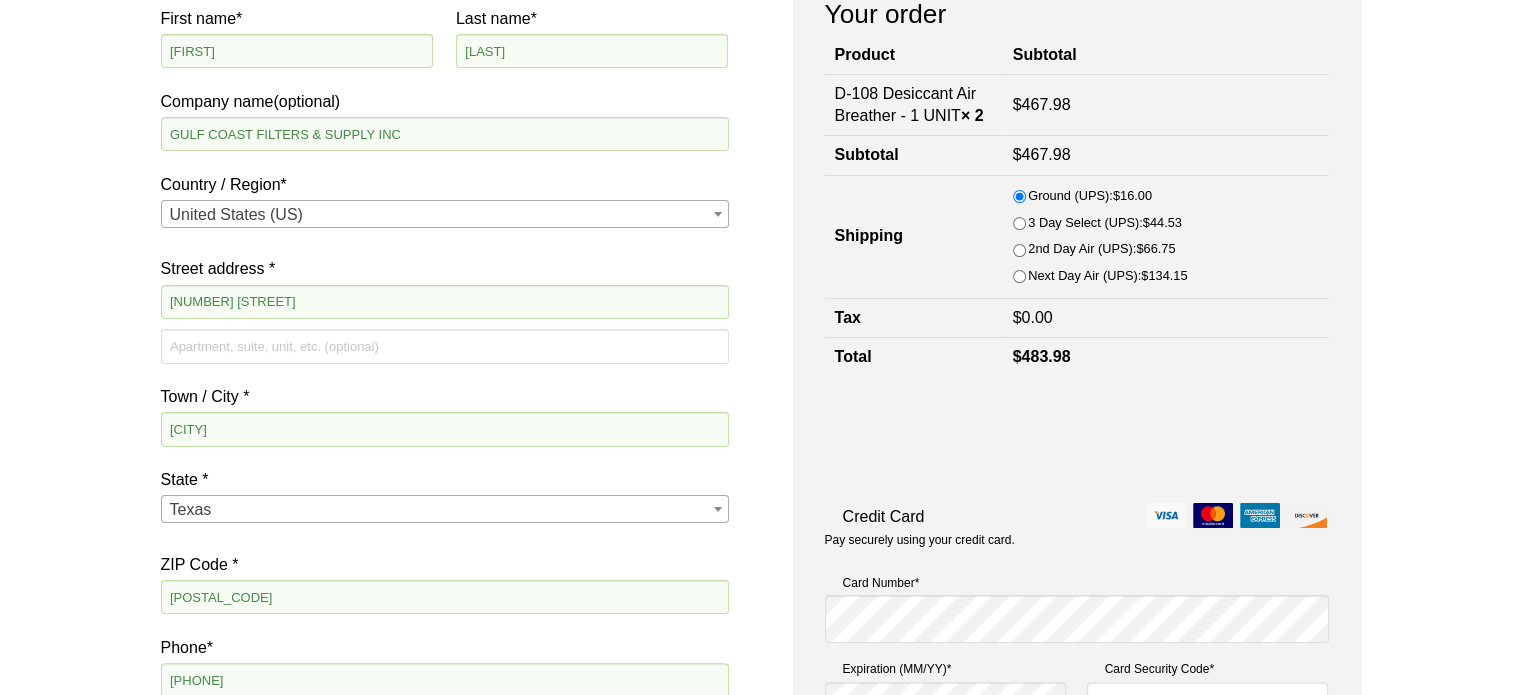 scroll, scrollTop: 300, scrollLeft: 0, axis: vertical 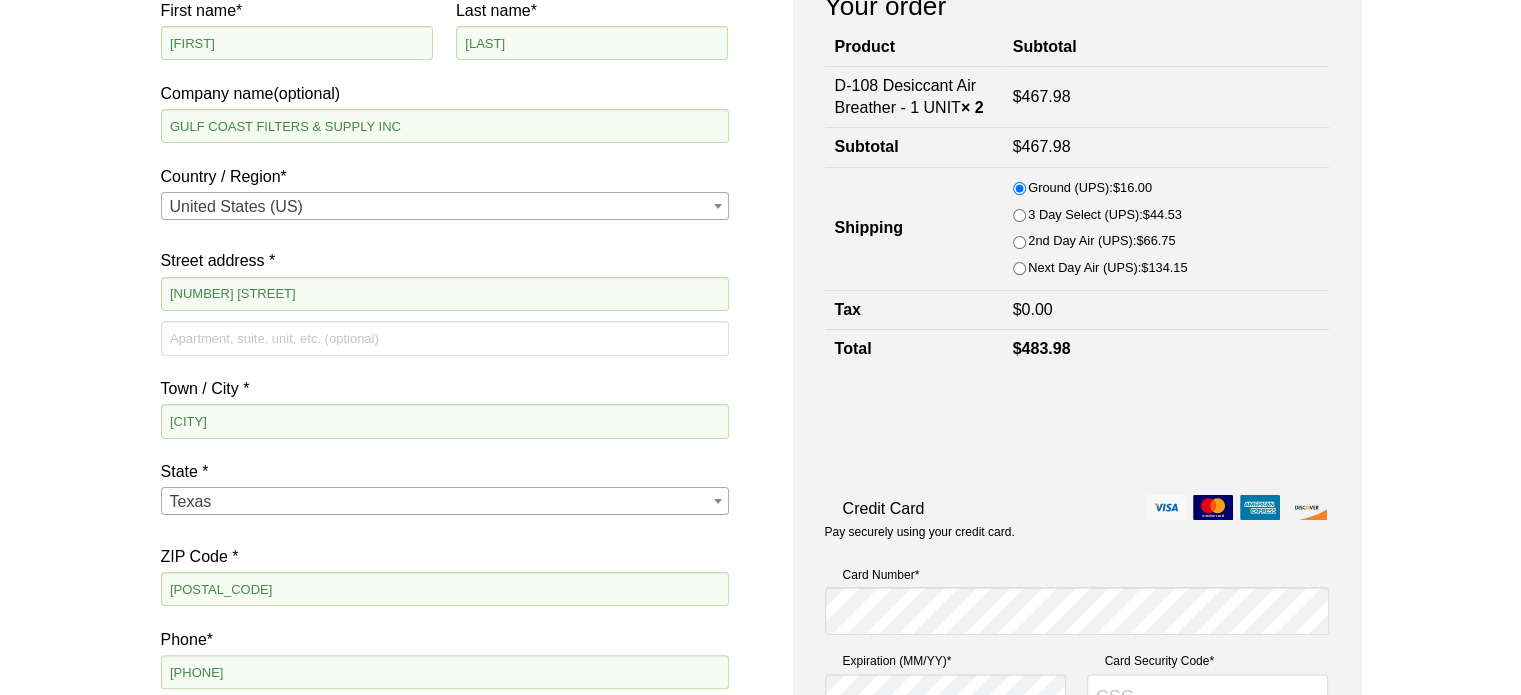 type on "PO# 825002532" 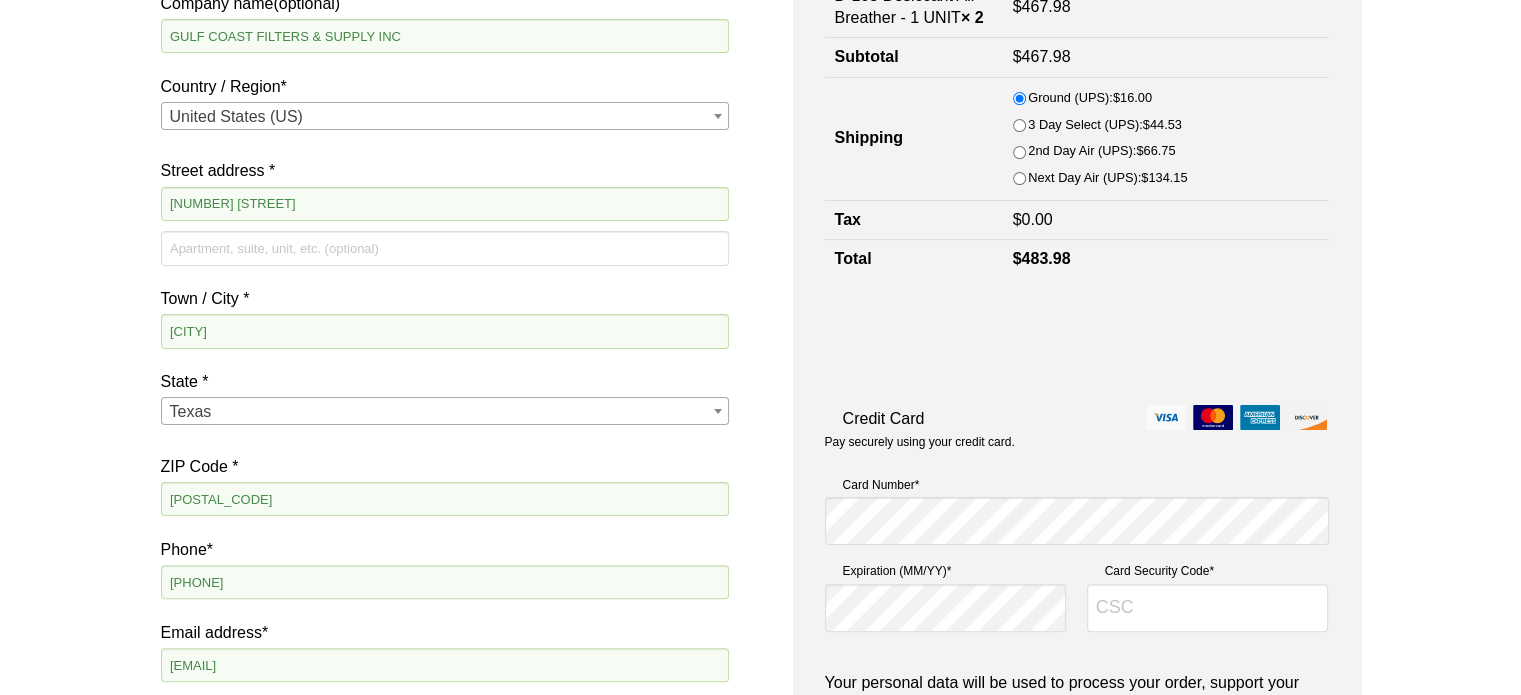 scroll, scrollTop: 400, scrollLeft: 0, axis: vertical 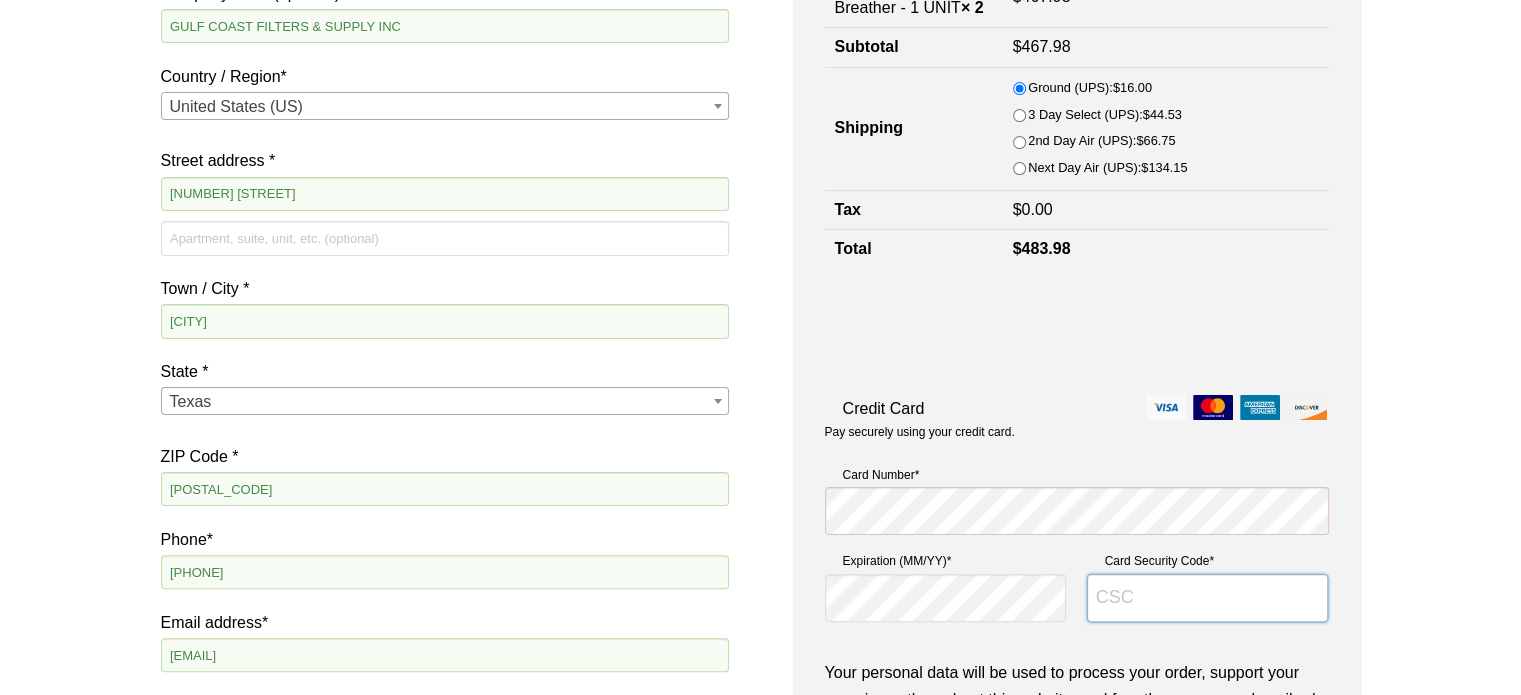 type on "571" 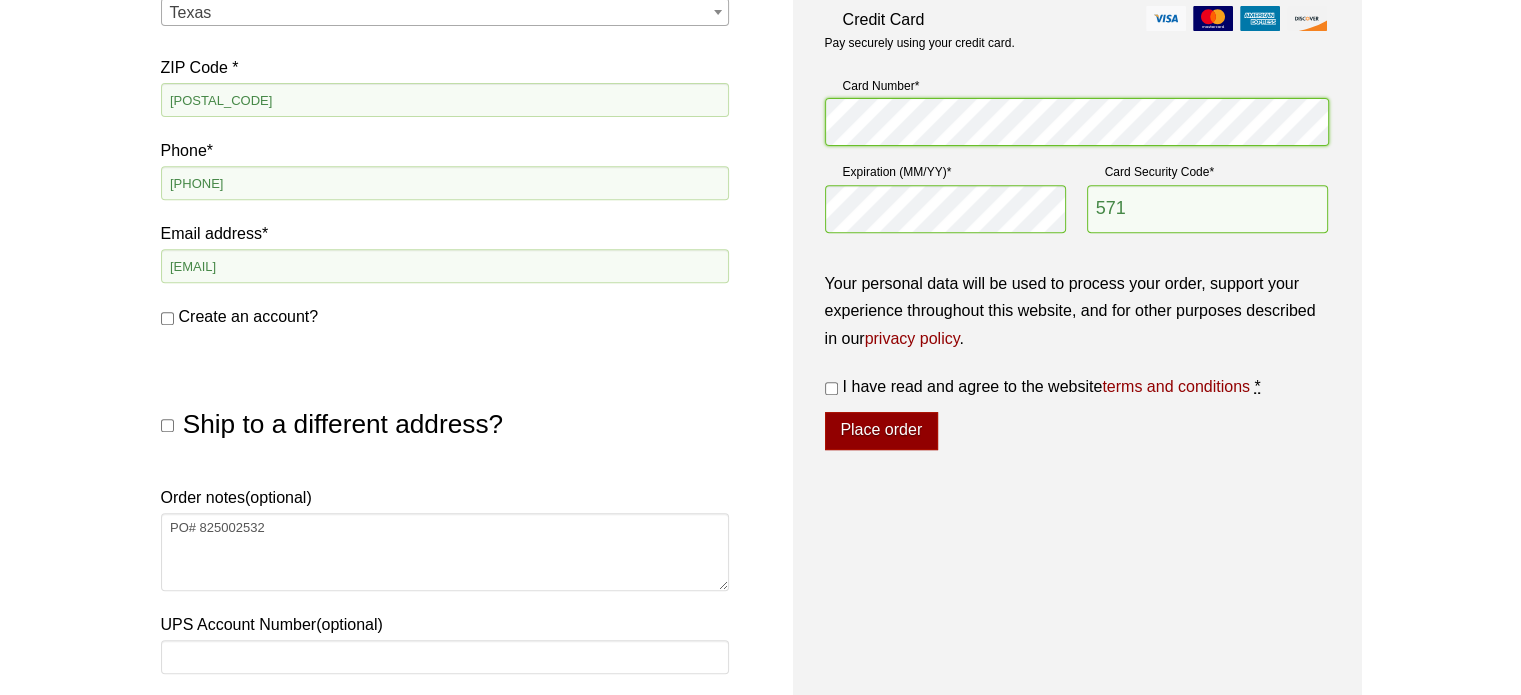 scroll, scrollTop: 800, scrollLeft: 0, axis: vertical 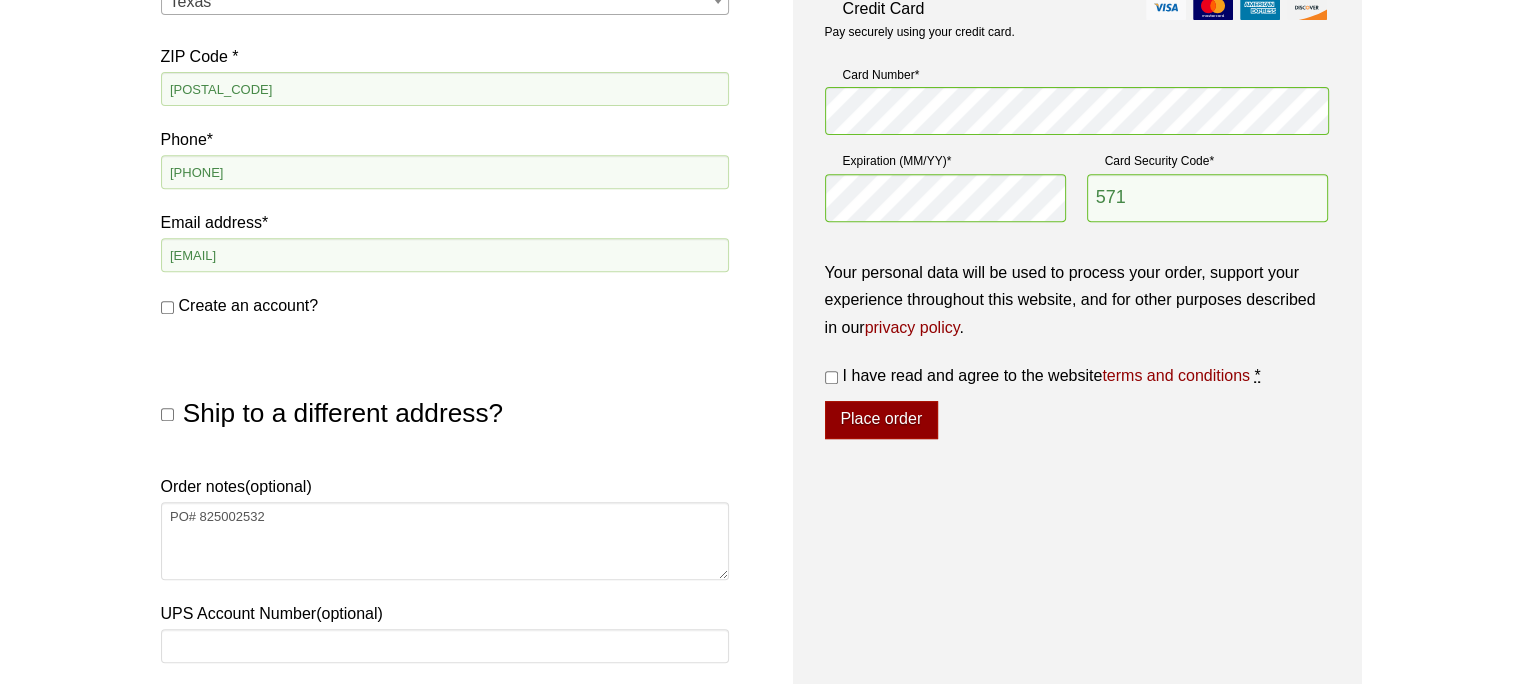 click on "I have read and agree to the website  terms and conditions" at bounding box center [1046, 375] 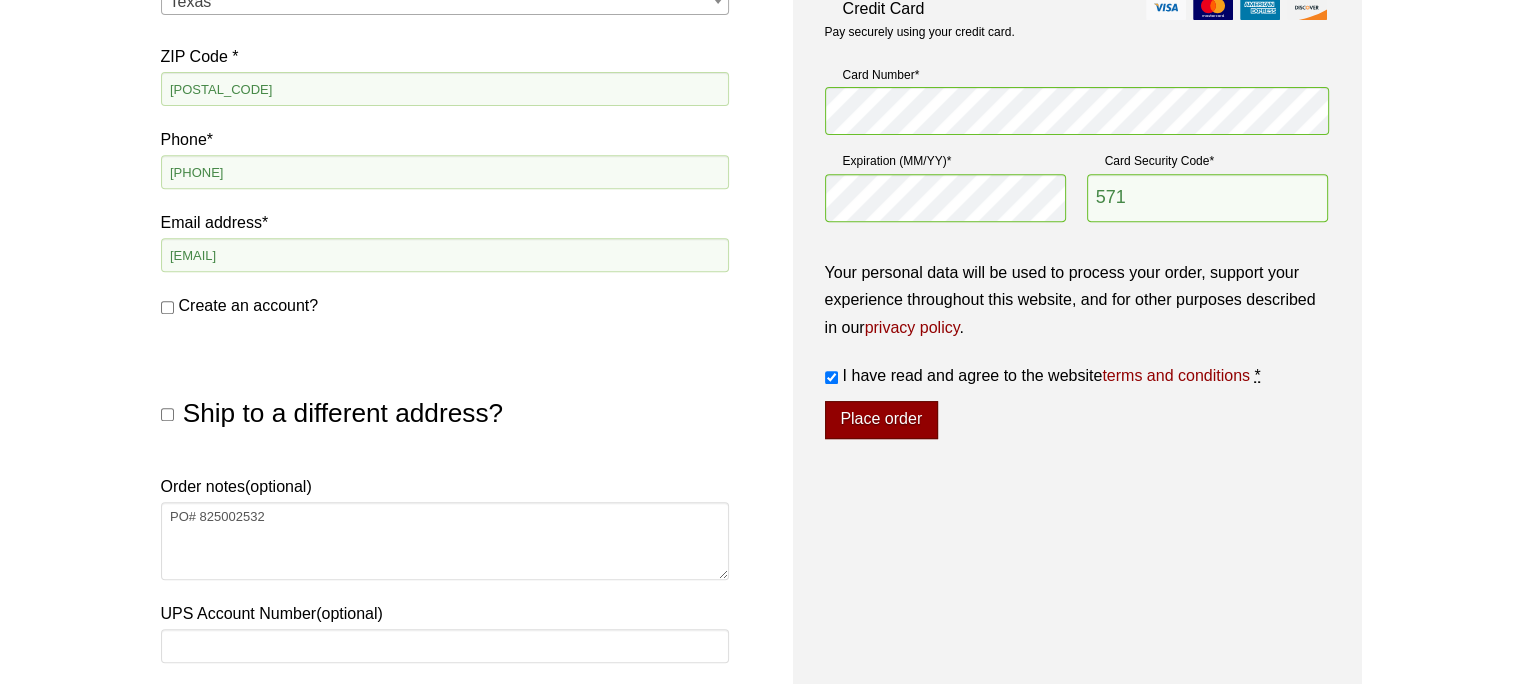 click on "Place order" at bounding box center [881, 420] 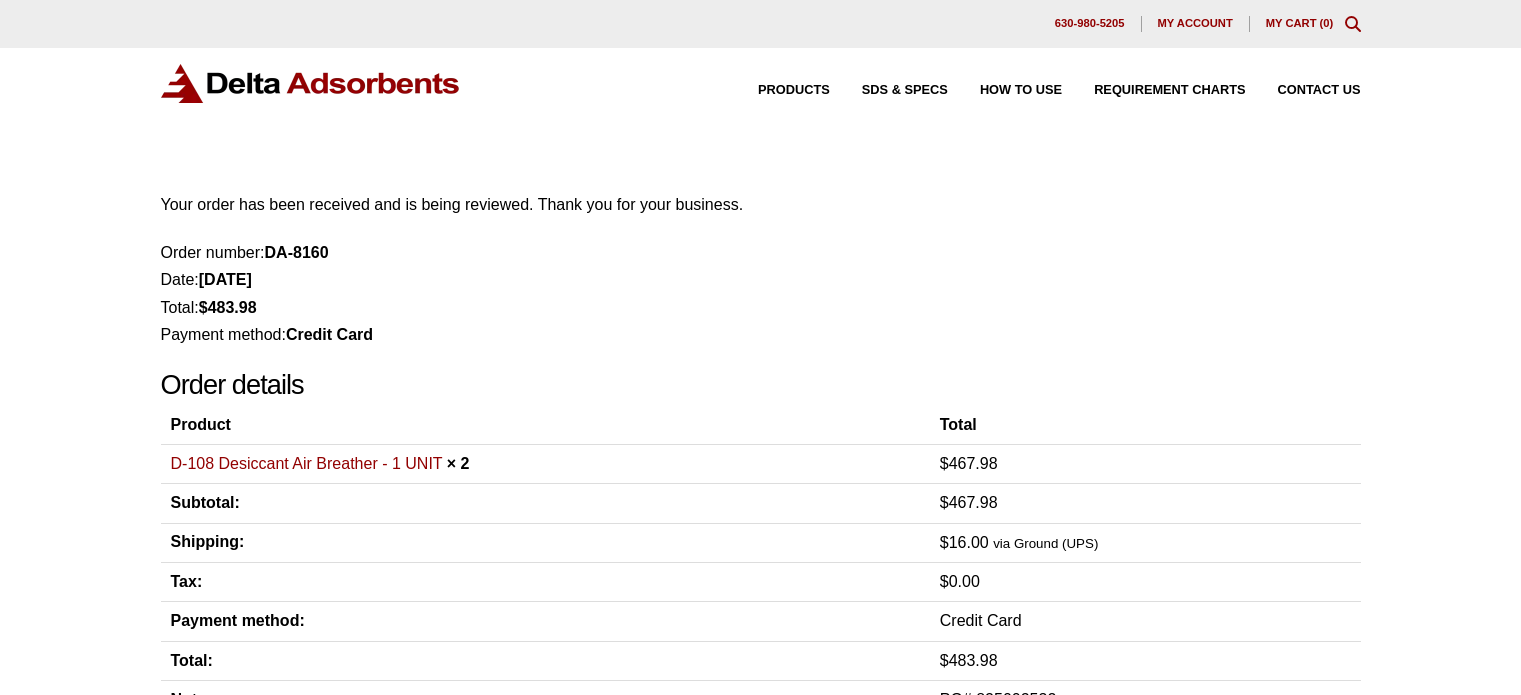 scroll, scrollTop: 0, scrollLeft: 0, axis: both 